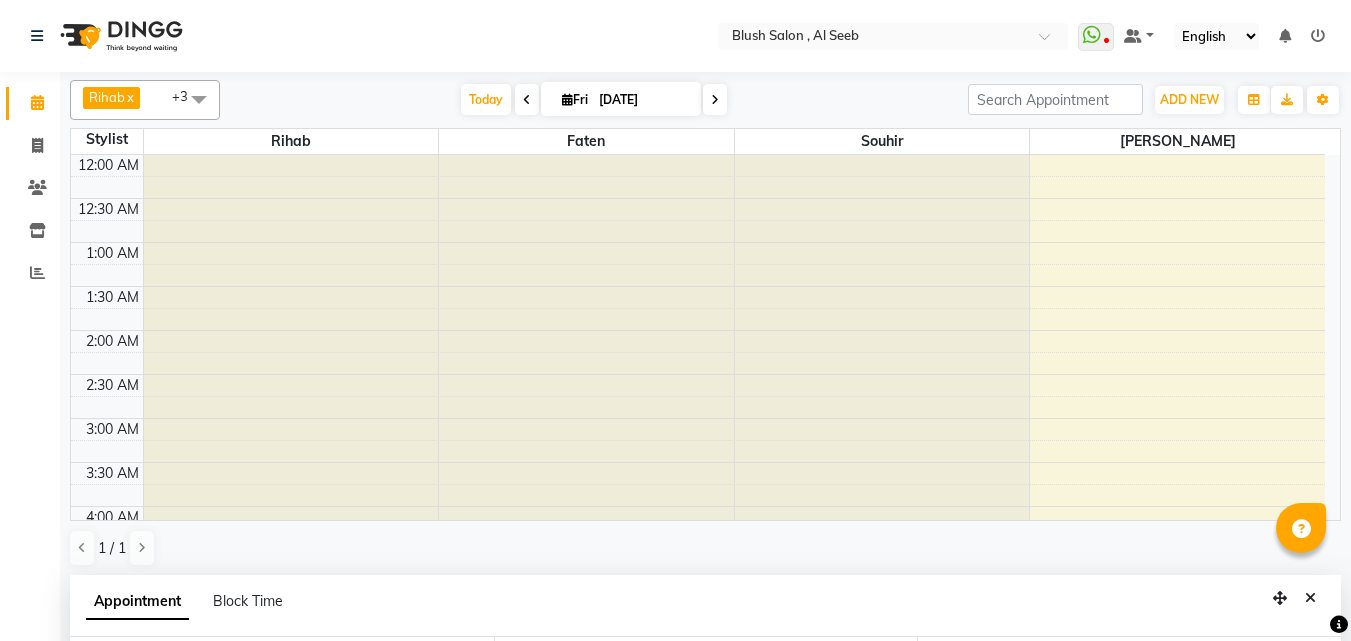 select on "38037" 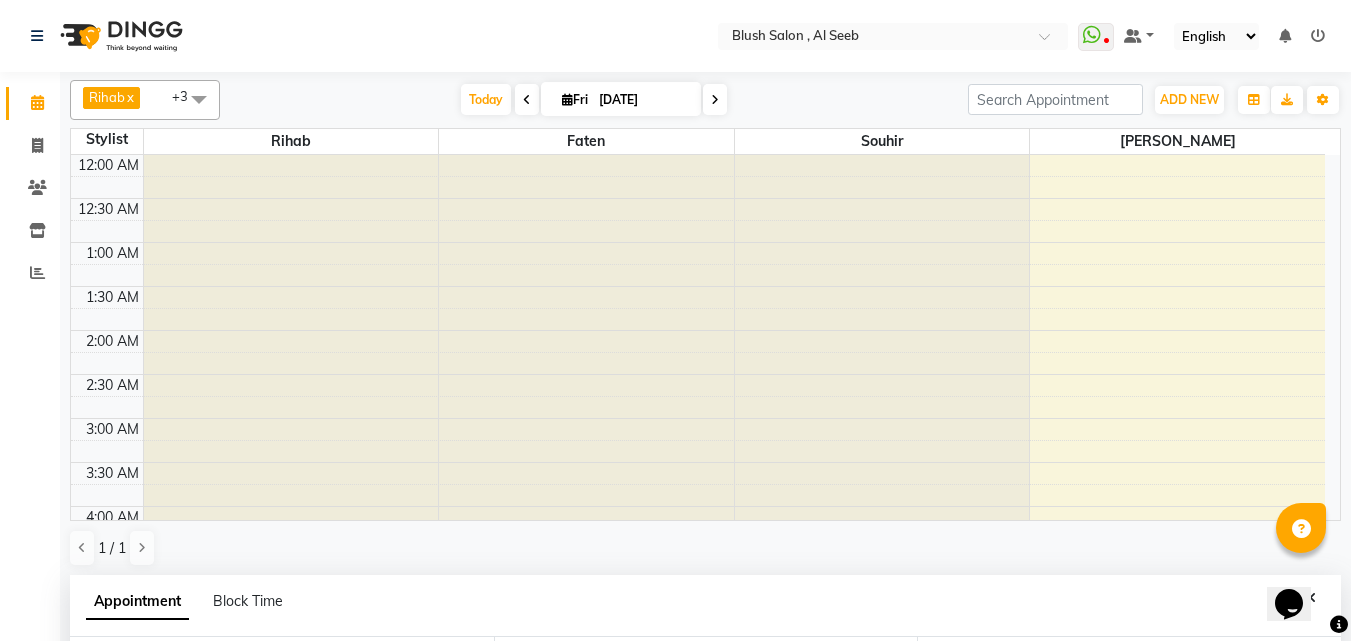 scroll, scrollTop: 0, scrollLeft: 0, axis: both 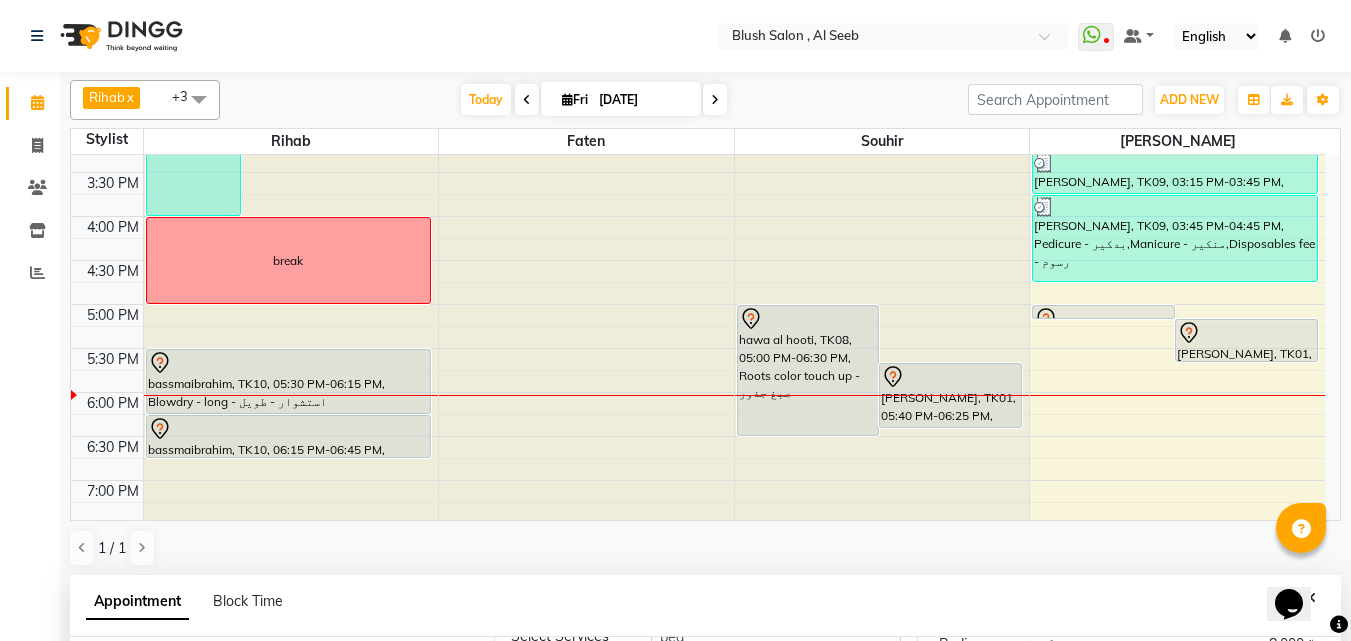 click on "[PERSON_NAME], TK01, 05:40 PM-06:25 PM, Blowdry - long - استشوار - طويل" at bounding box center [950, 395] 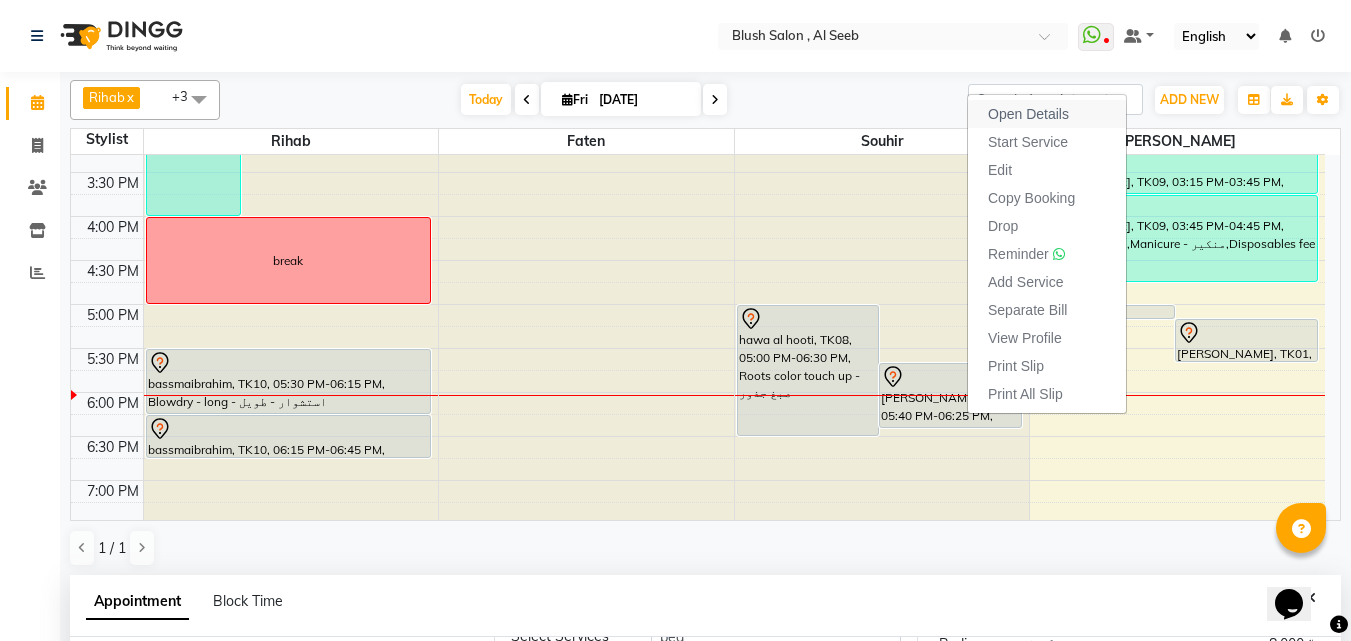 click on "Open Details" at bounding box center [1028, 114] 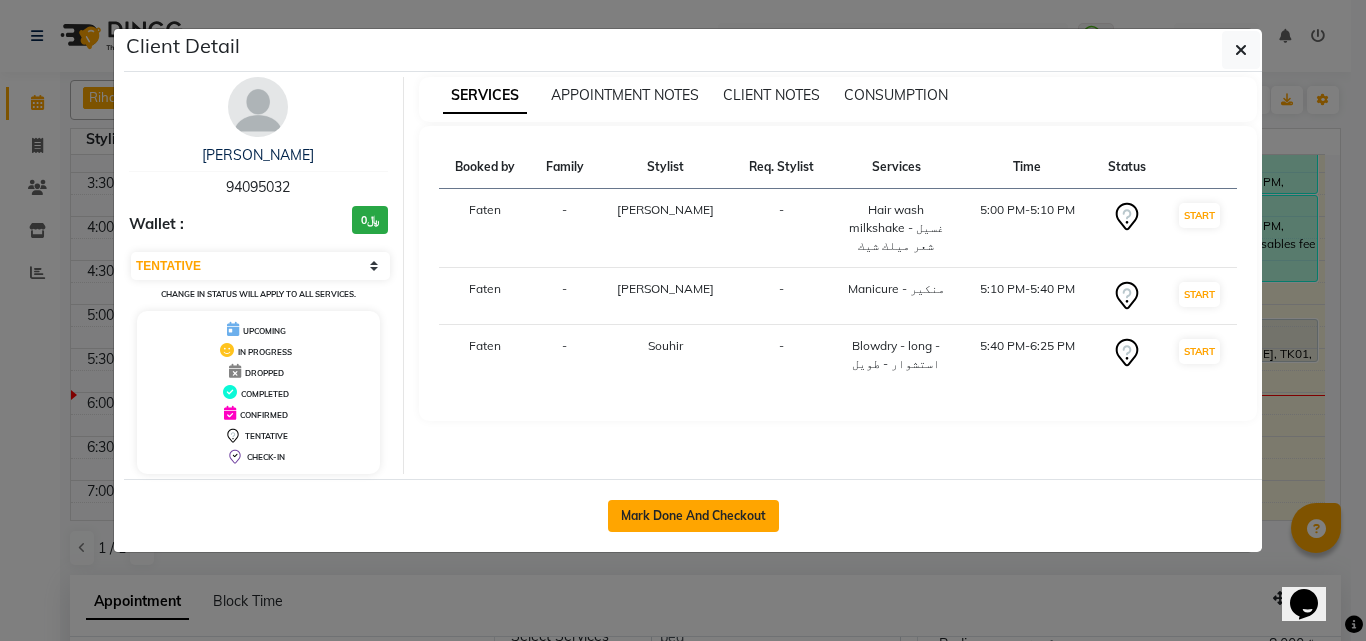 click on "Mark Done And Checkout" 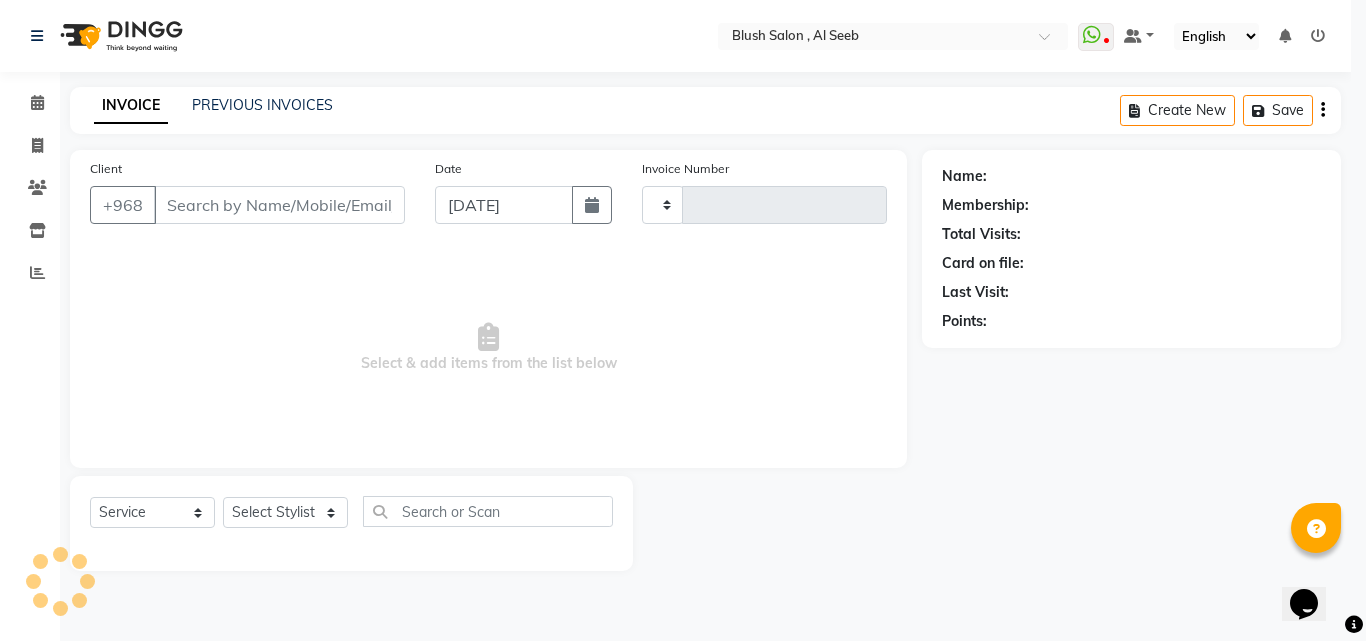 type on "0543" 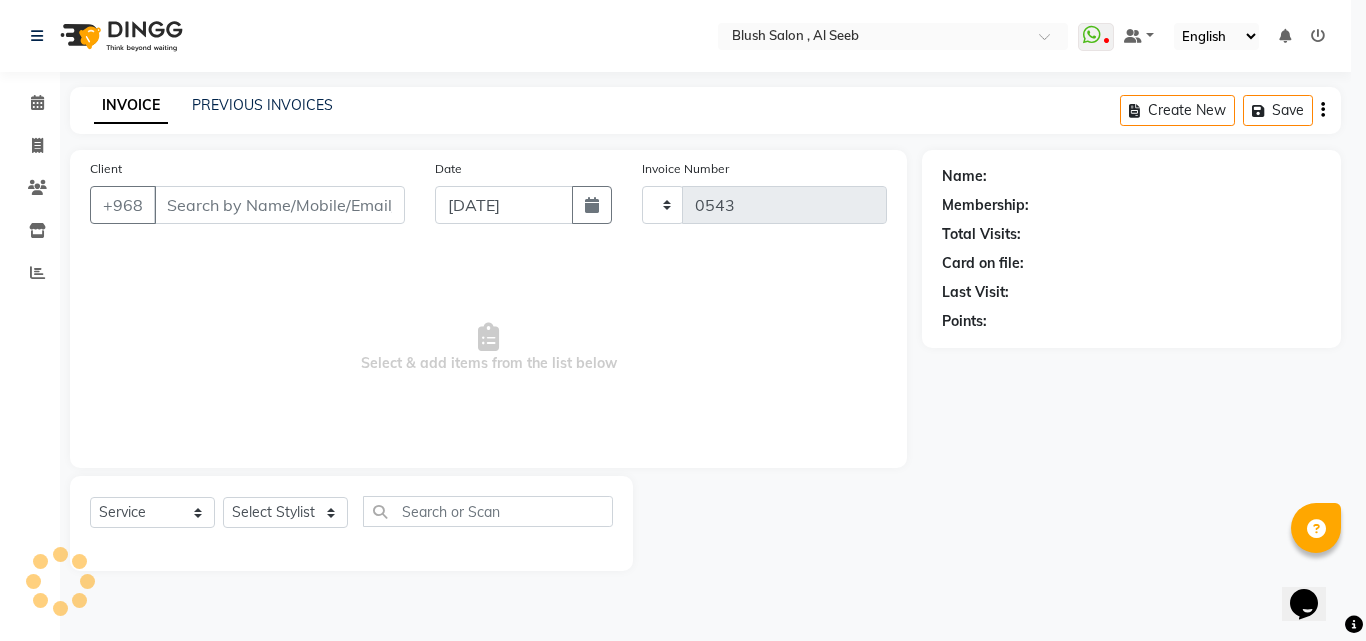 select on "5589" 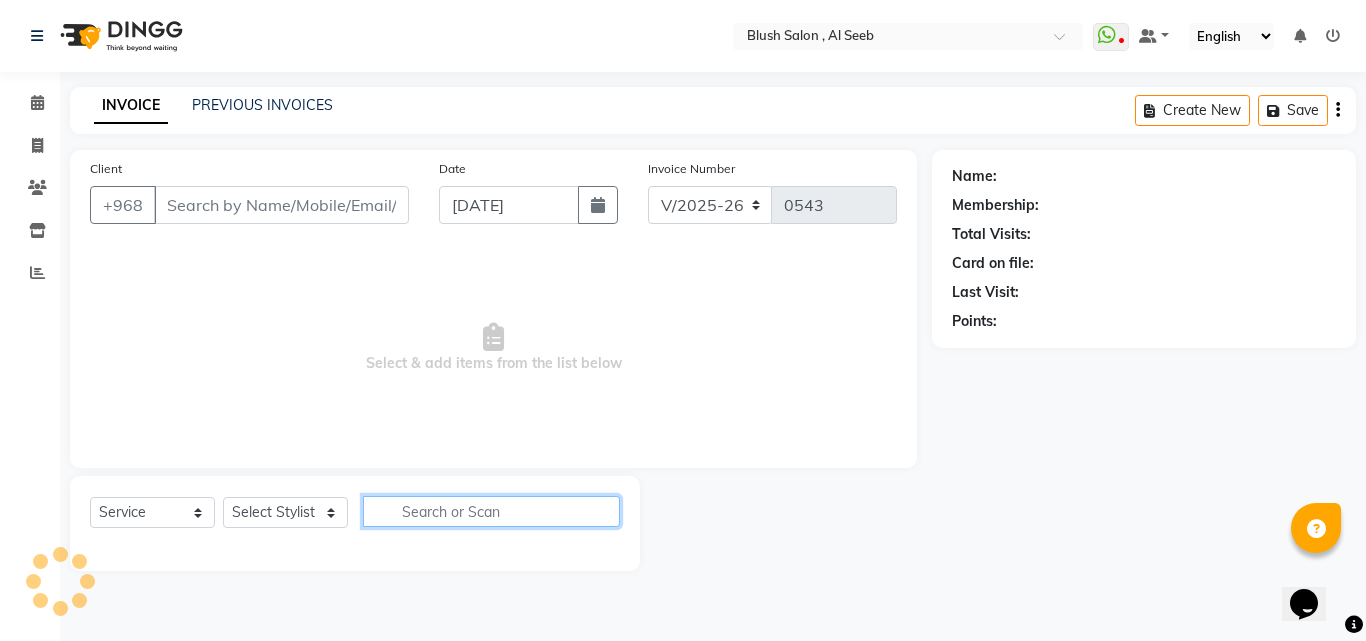 click 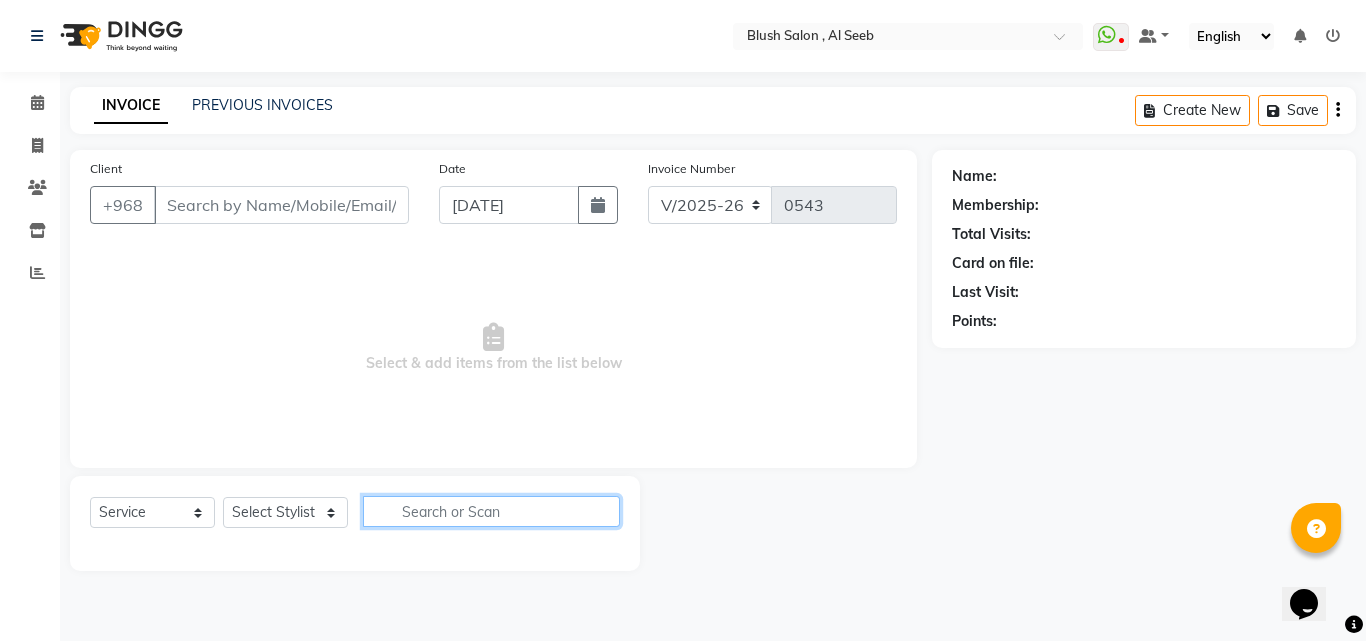 type on "94****32" 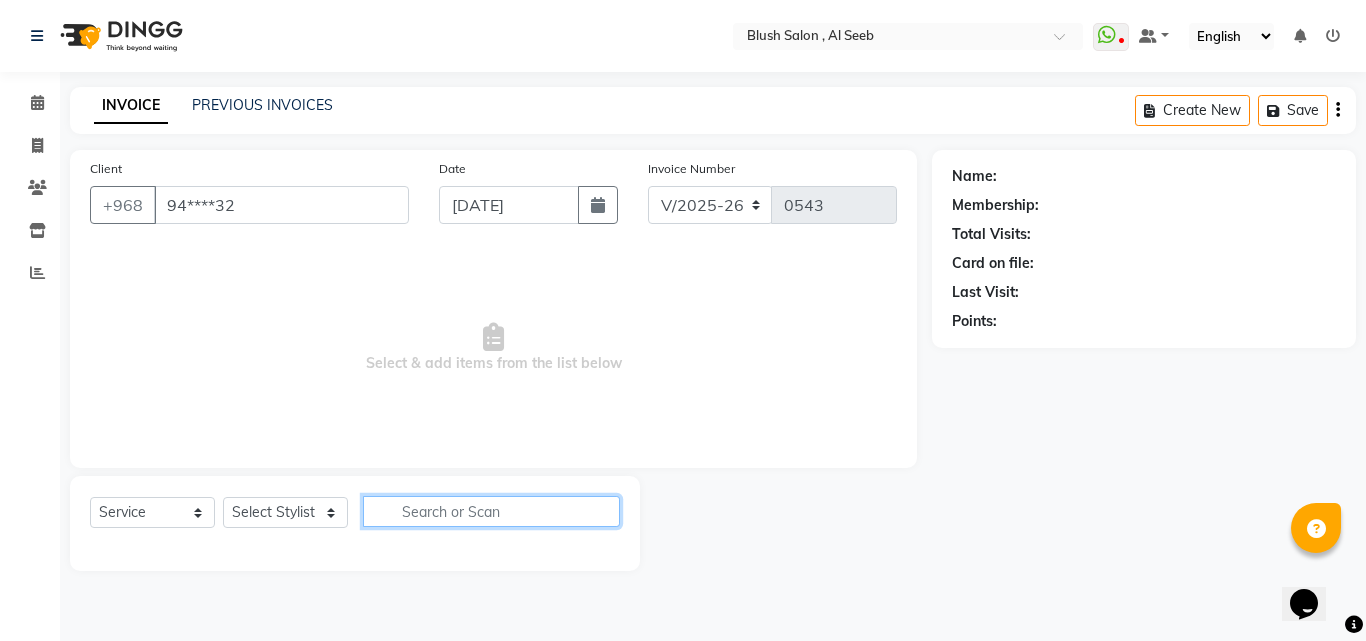 select on "40671" 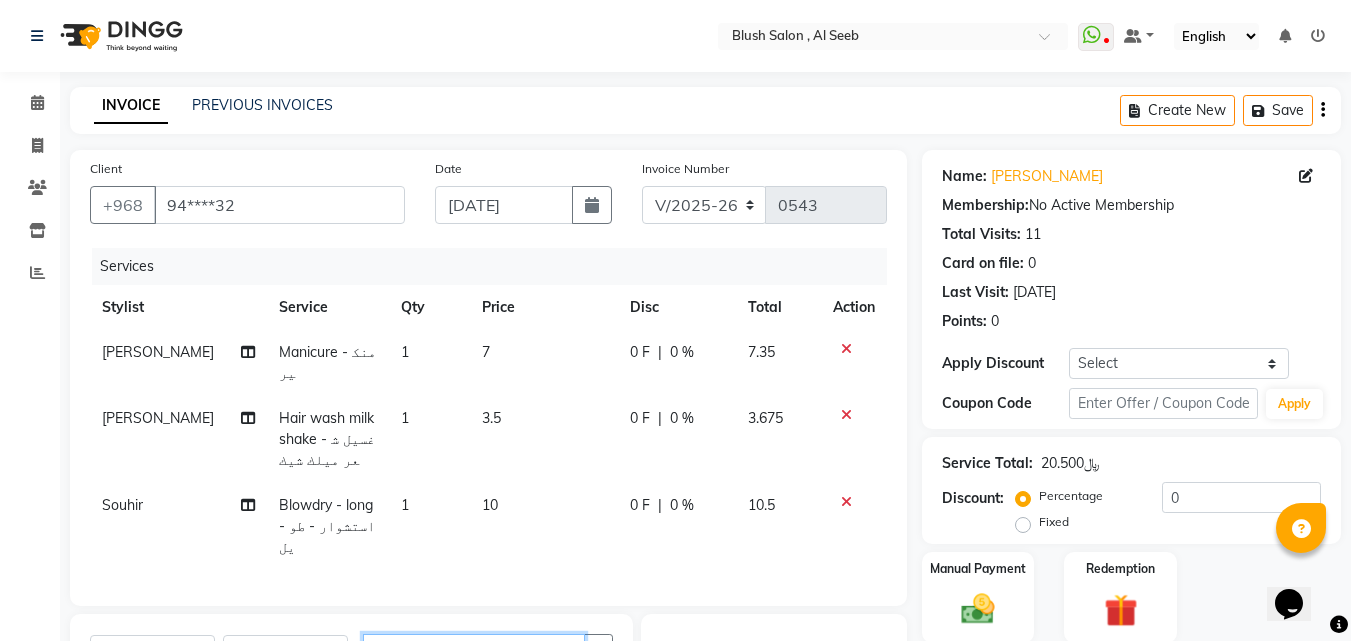 scroll, scrollTop: 200, scrollLeft: 0, axis: vertical 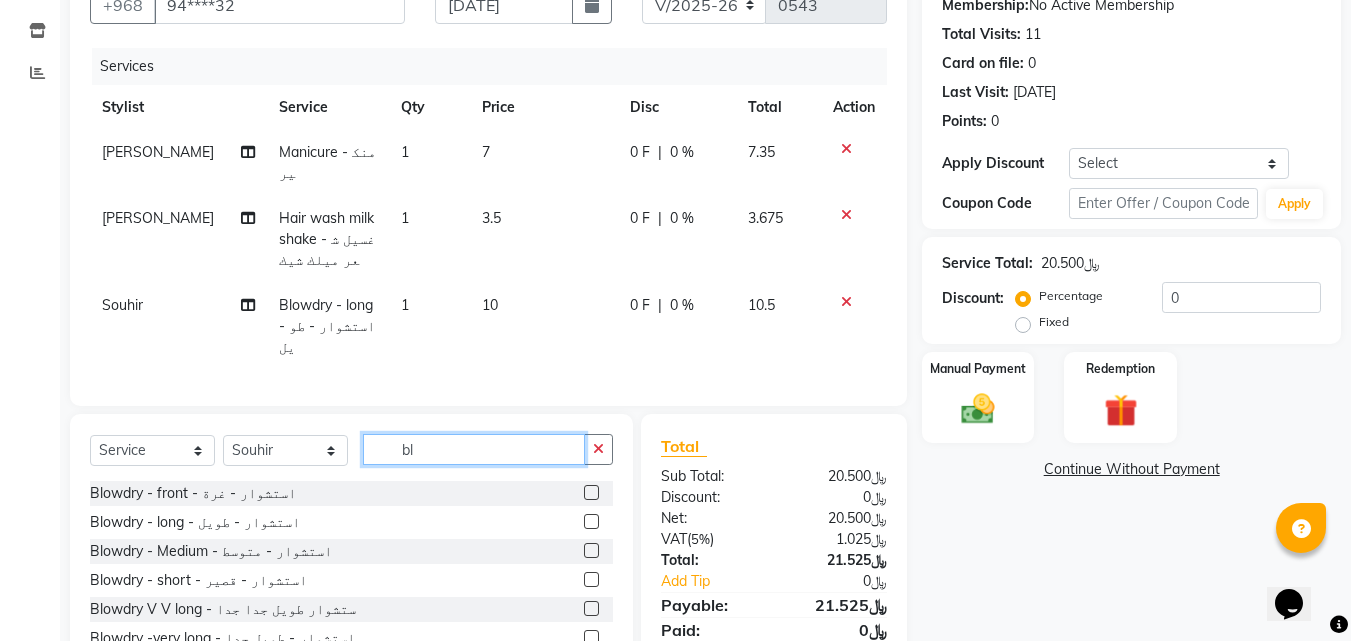 type on "bl" 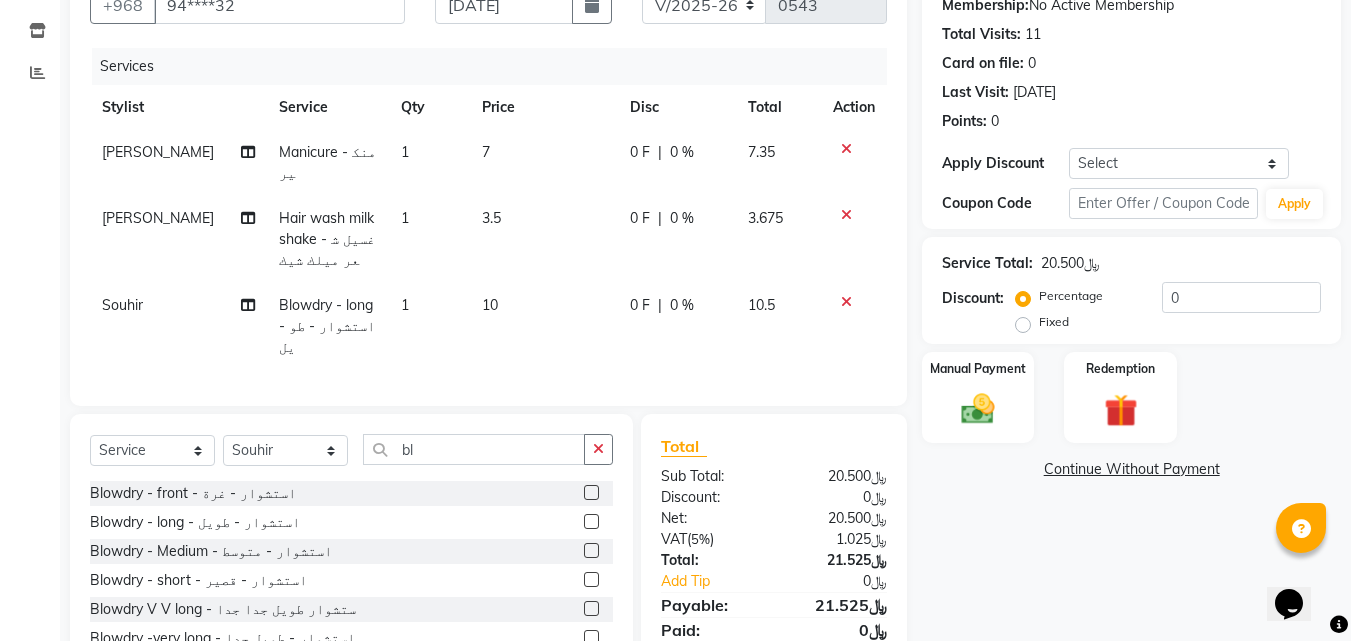 click 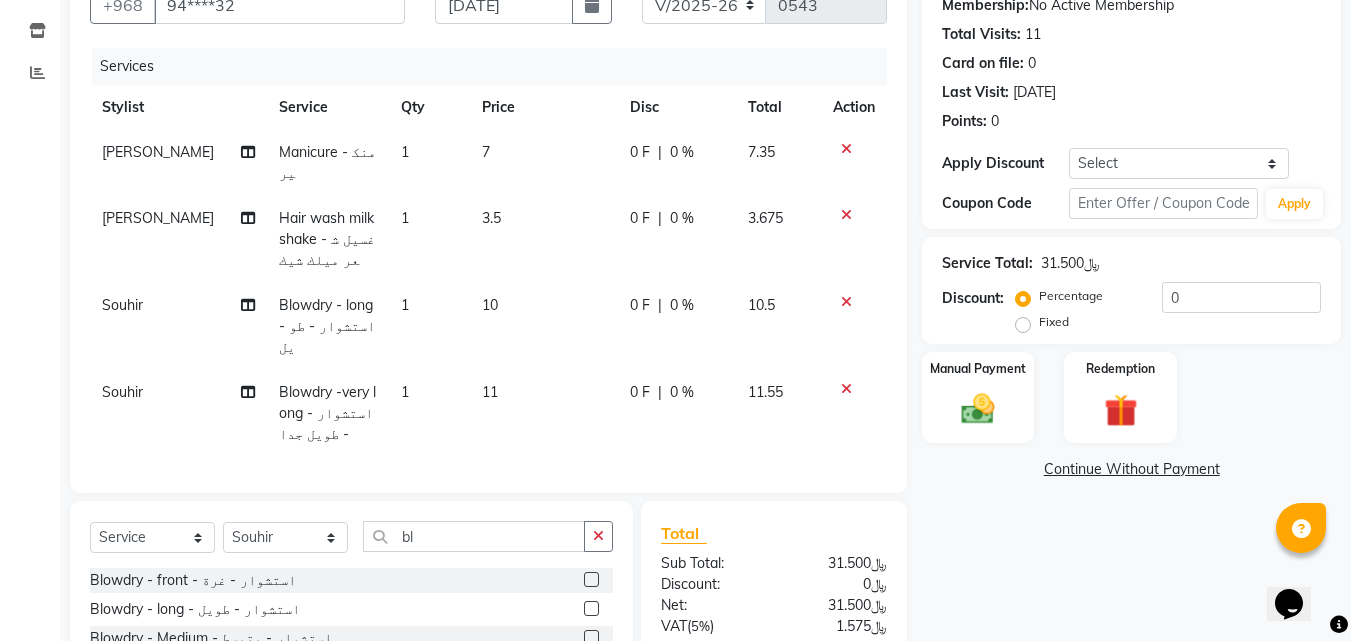 checkbox on "false" 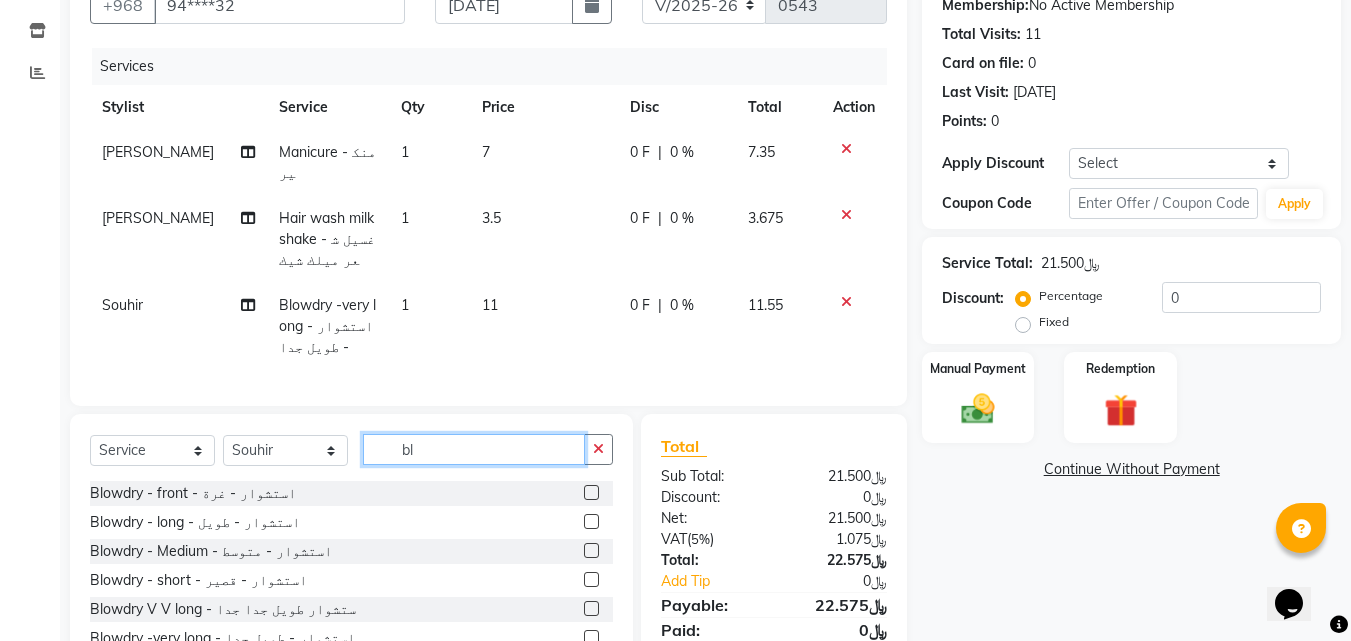 click on "bl" 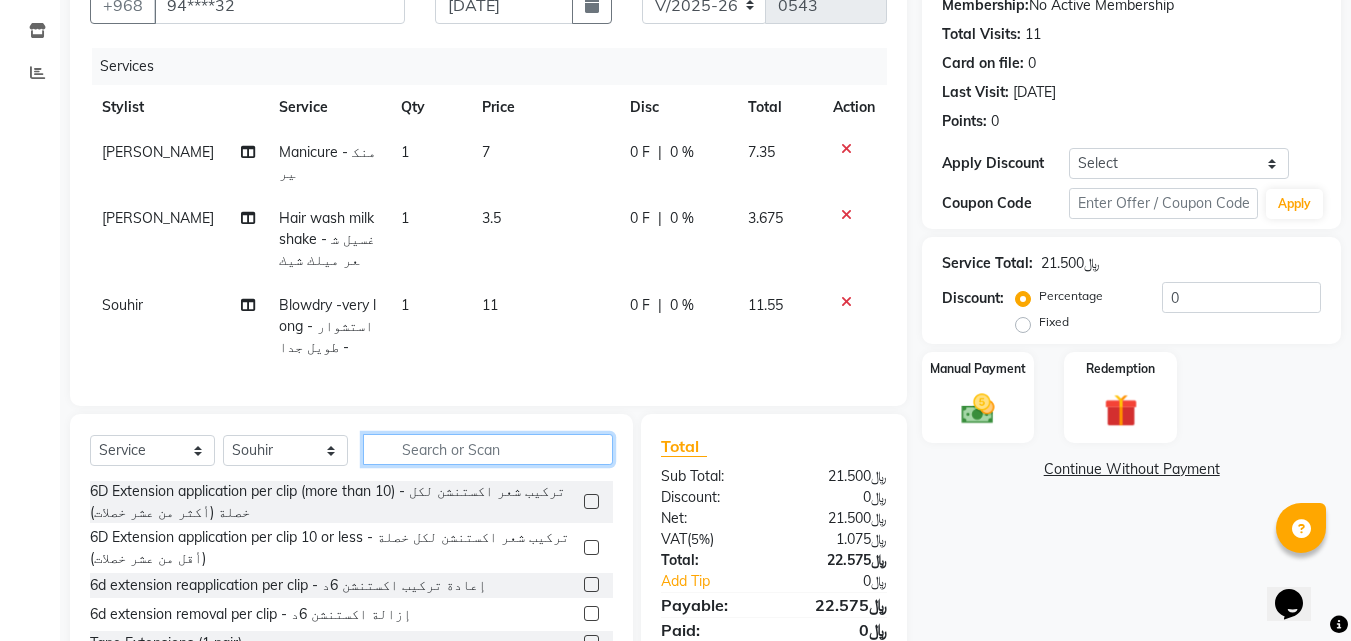 click 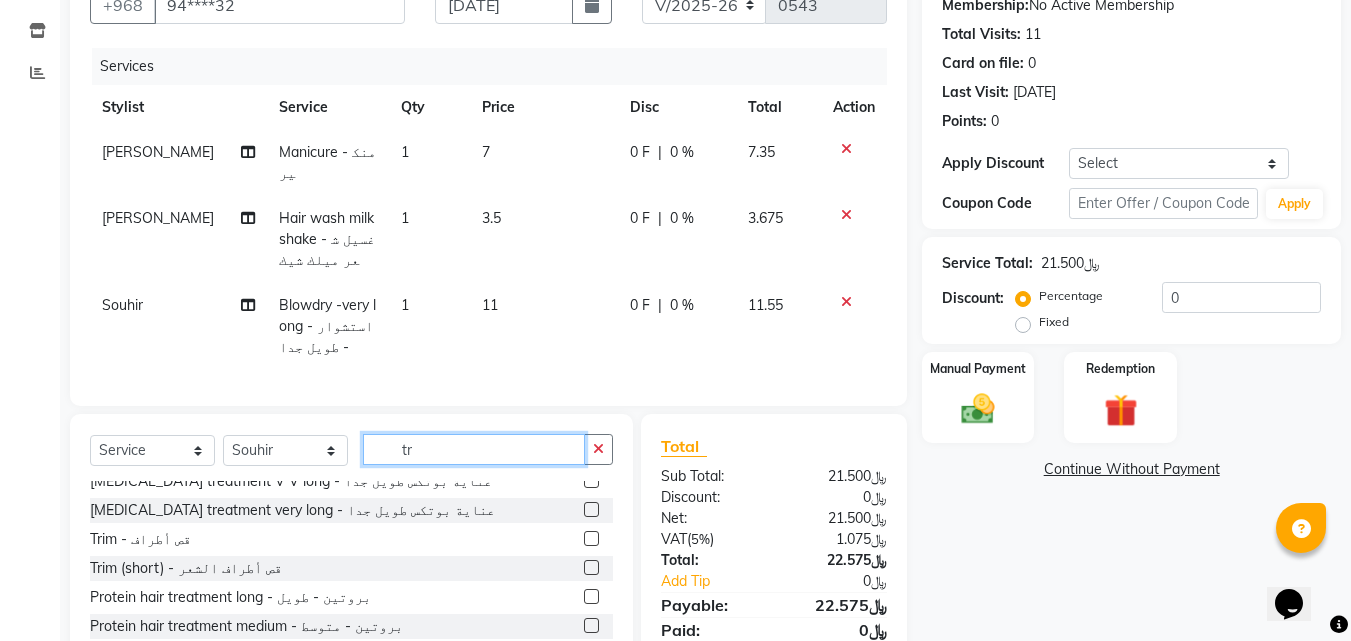 scroll, scrollTop: 100, scrollLeft: 0, axis: vertical 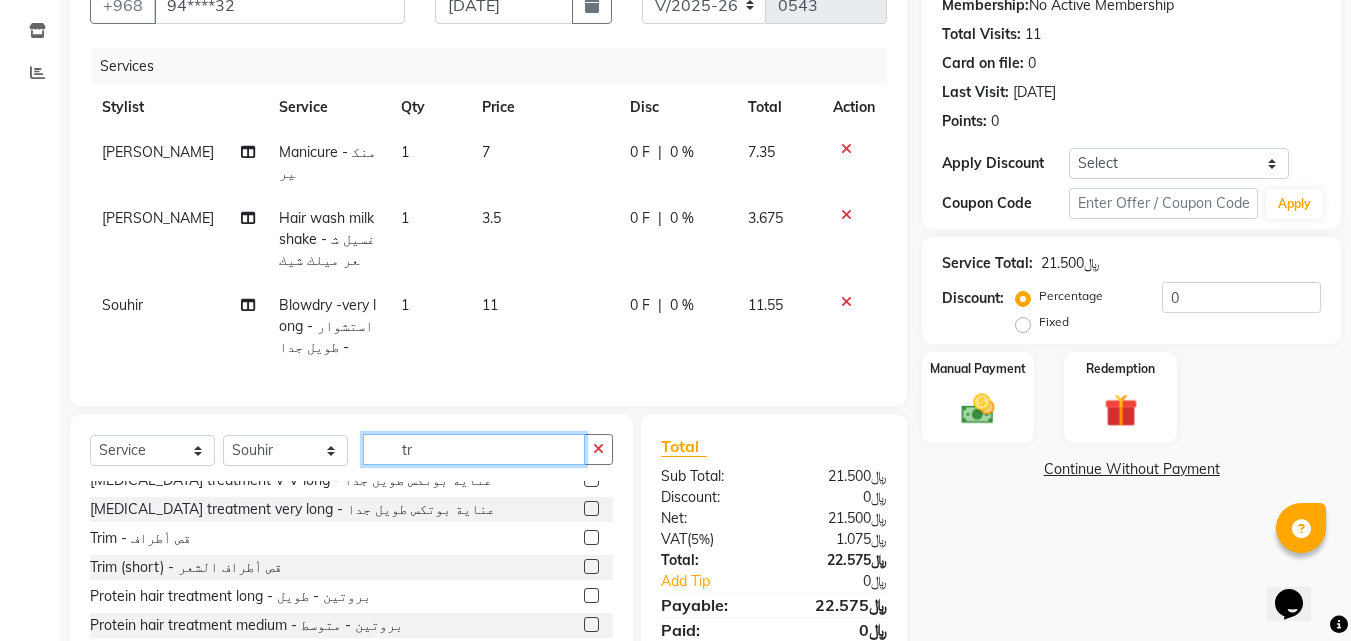 type on "tr" 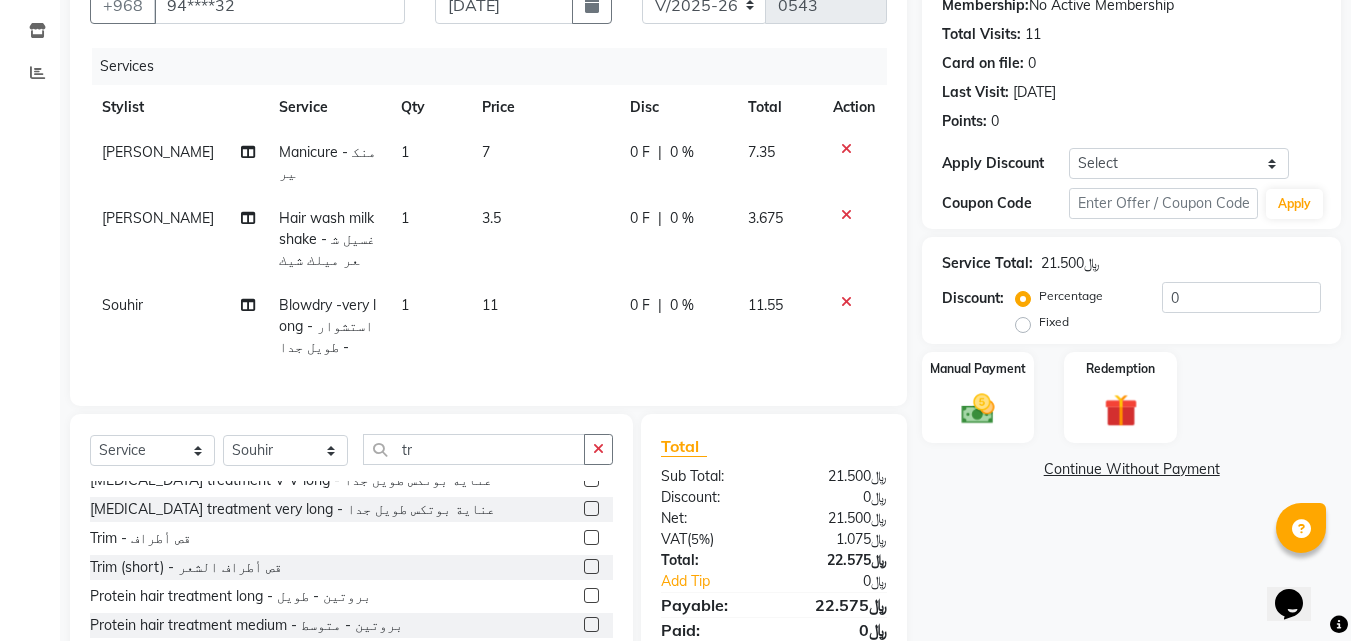 click 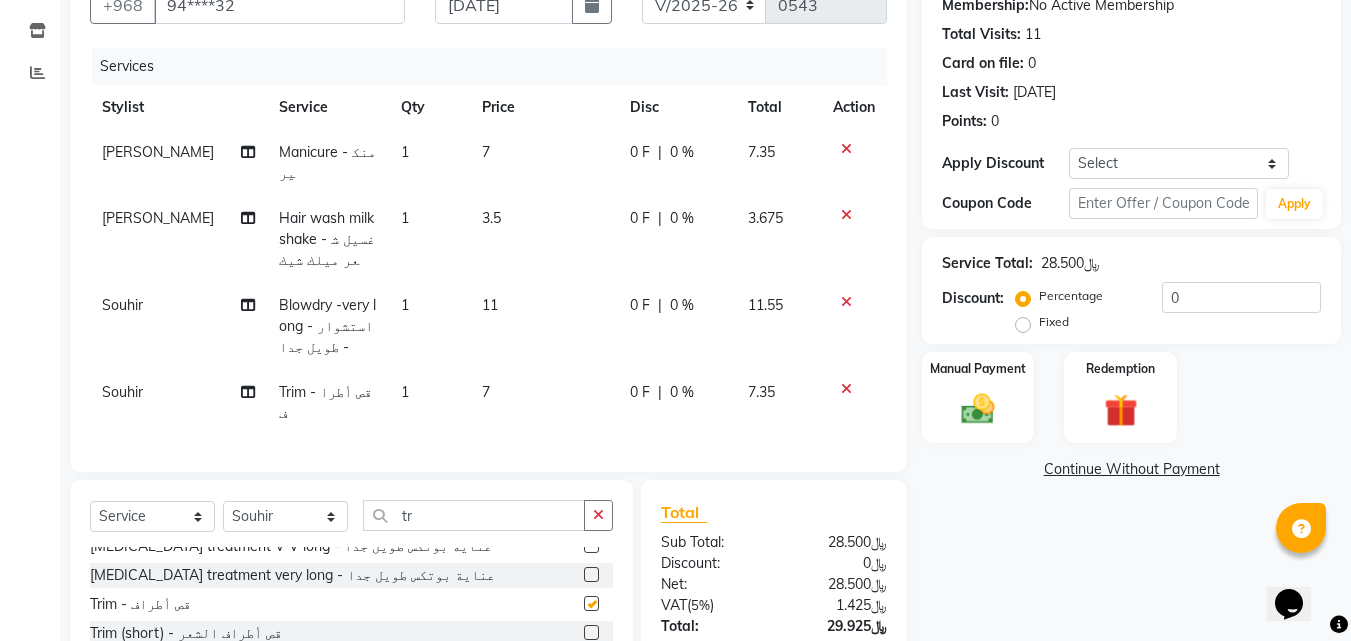 checkbox on "false" 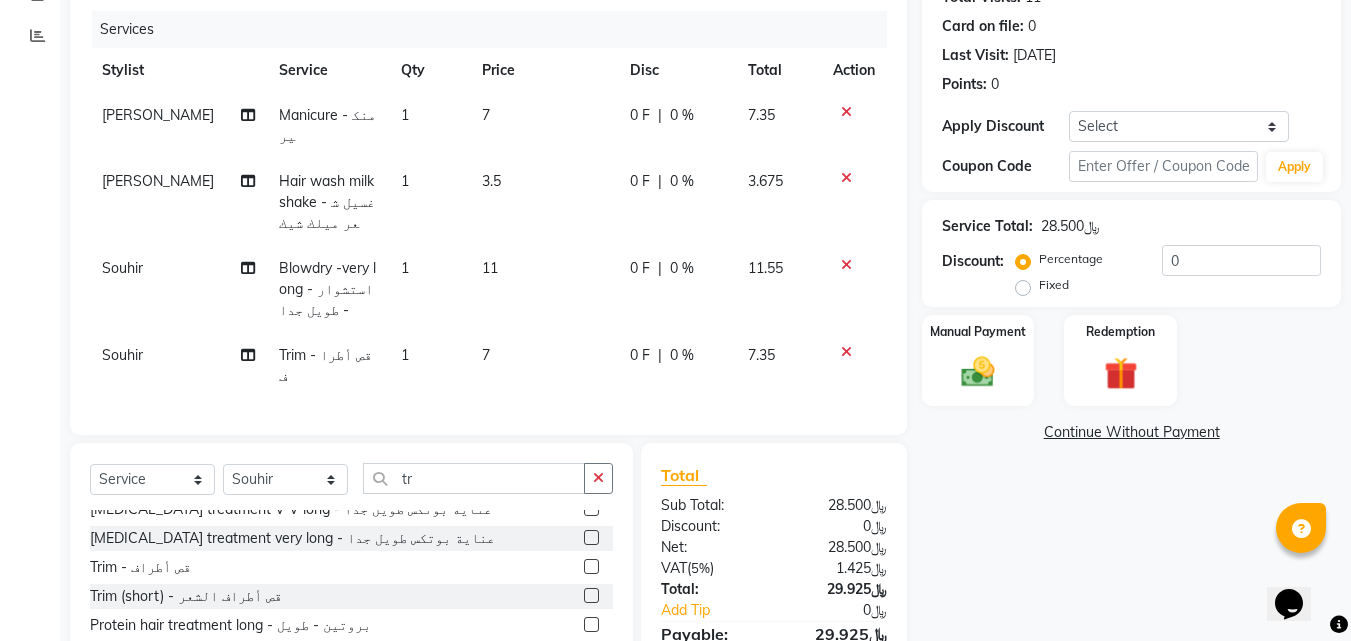 scroll, scrollTop: 337, scrollLeft: 0, axis: vertical 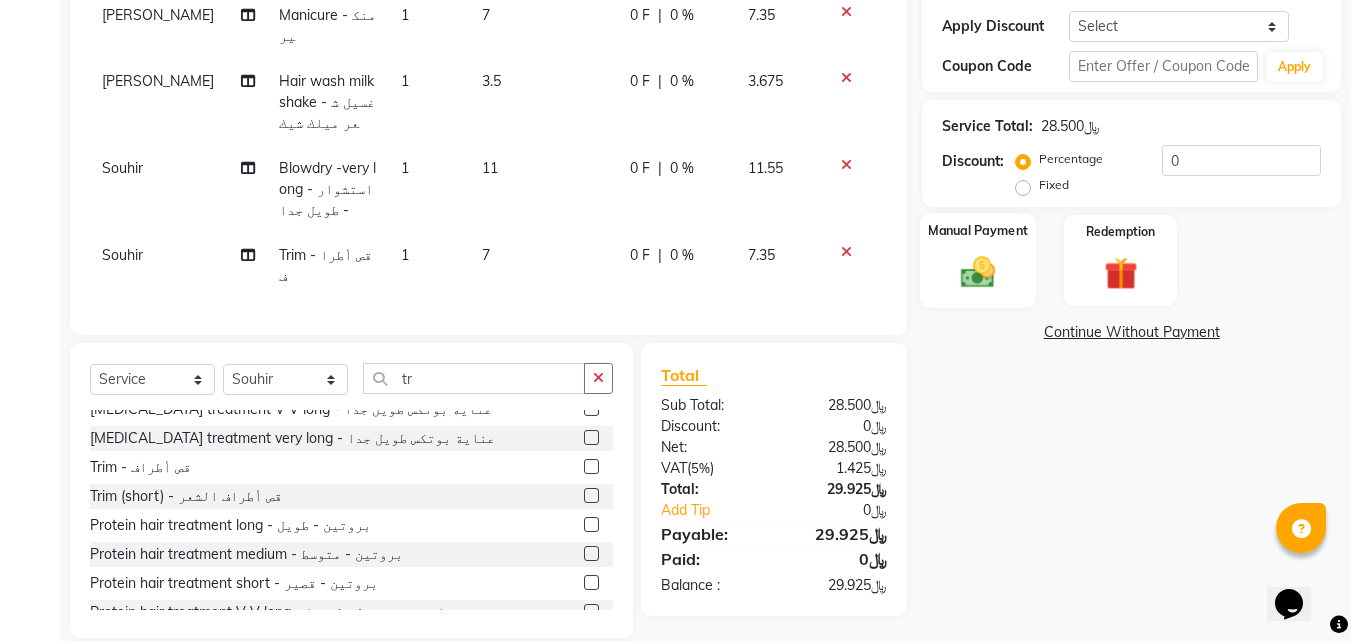 click 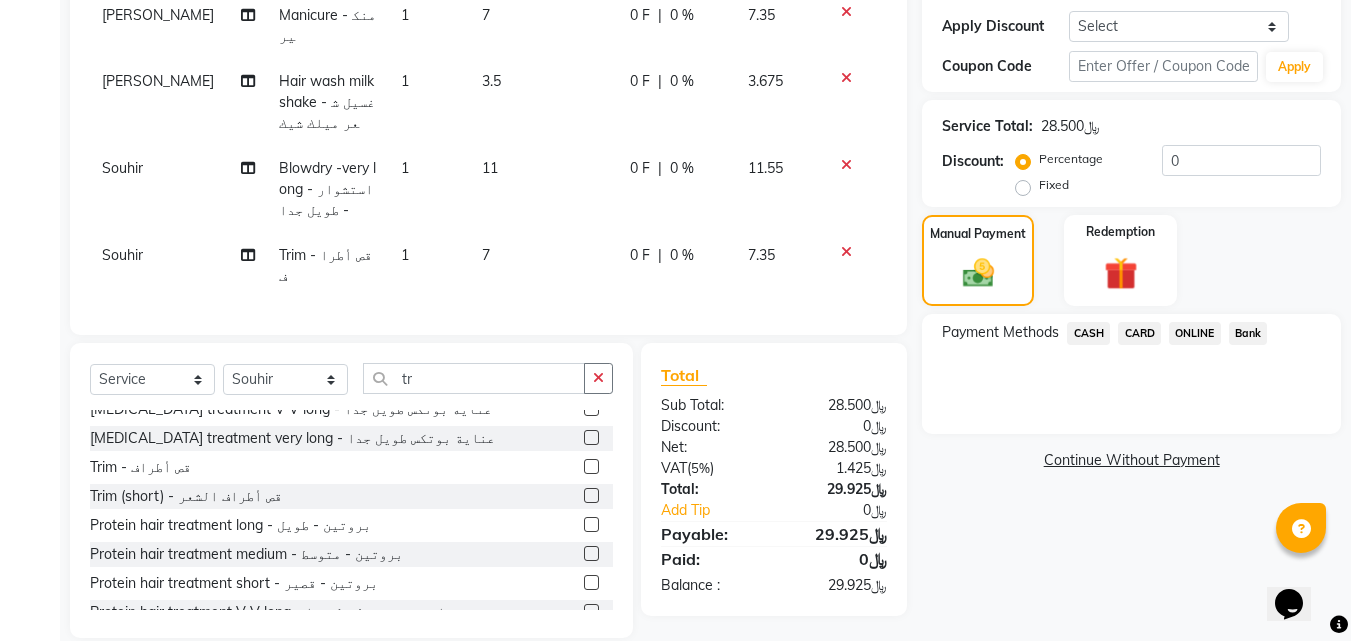 click on "CARD" 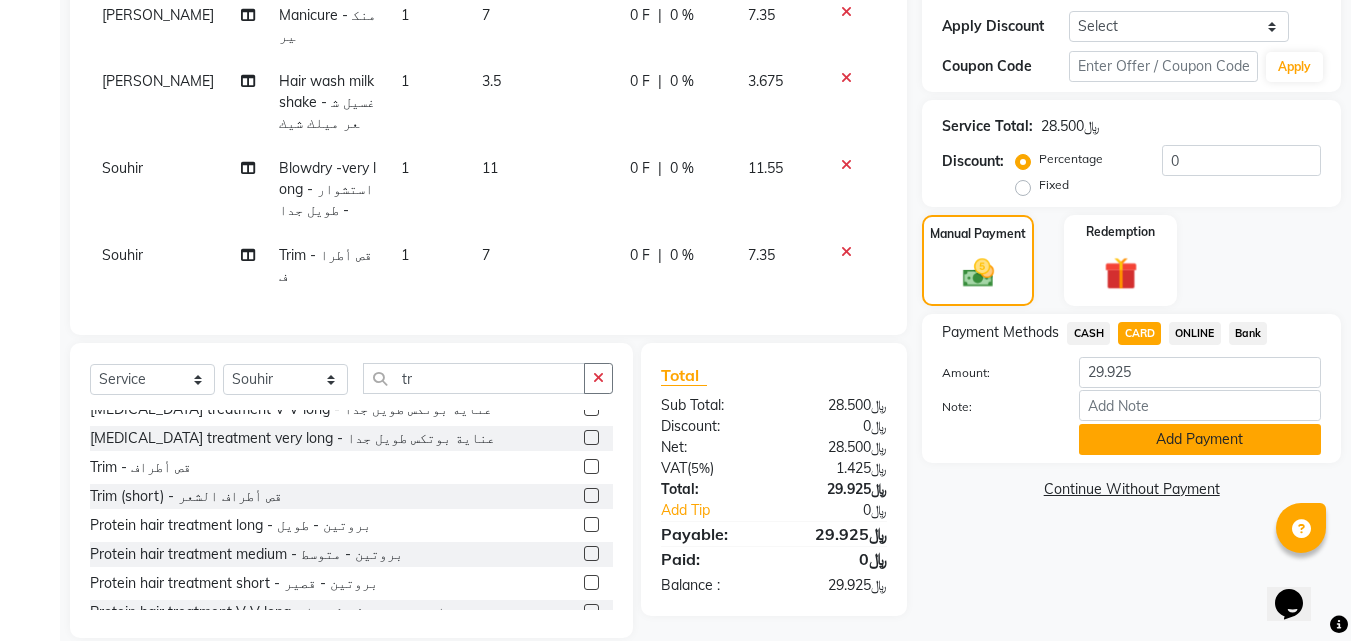 click on "Add Payment" 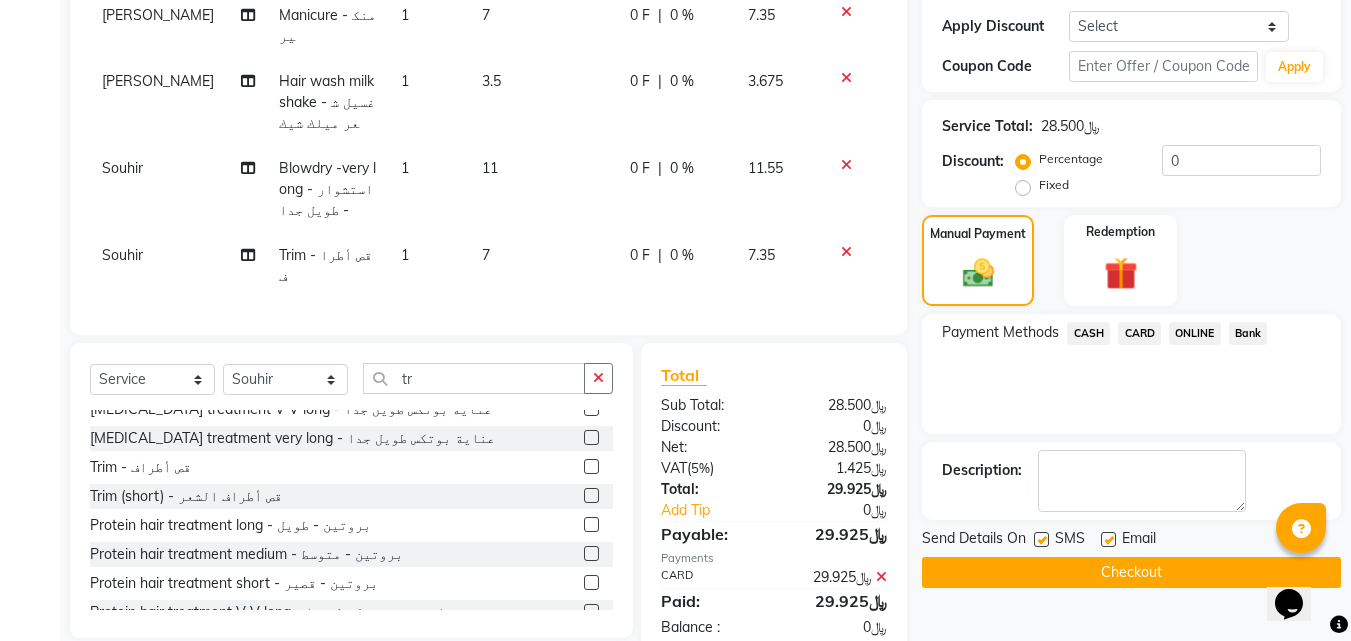scroll, scrollTop: 357, scrollLeft: 0, axis: vertical 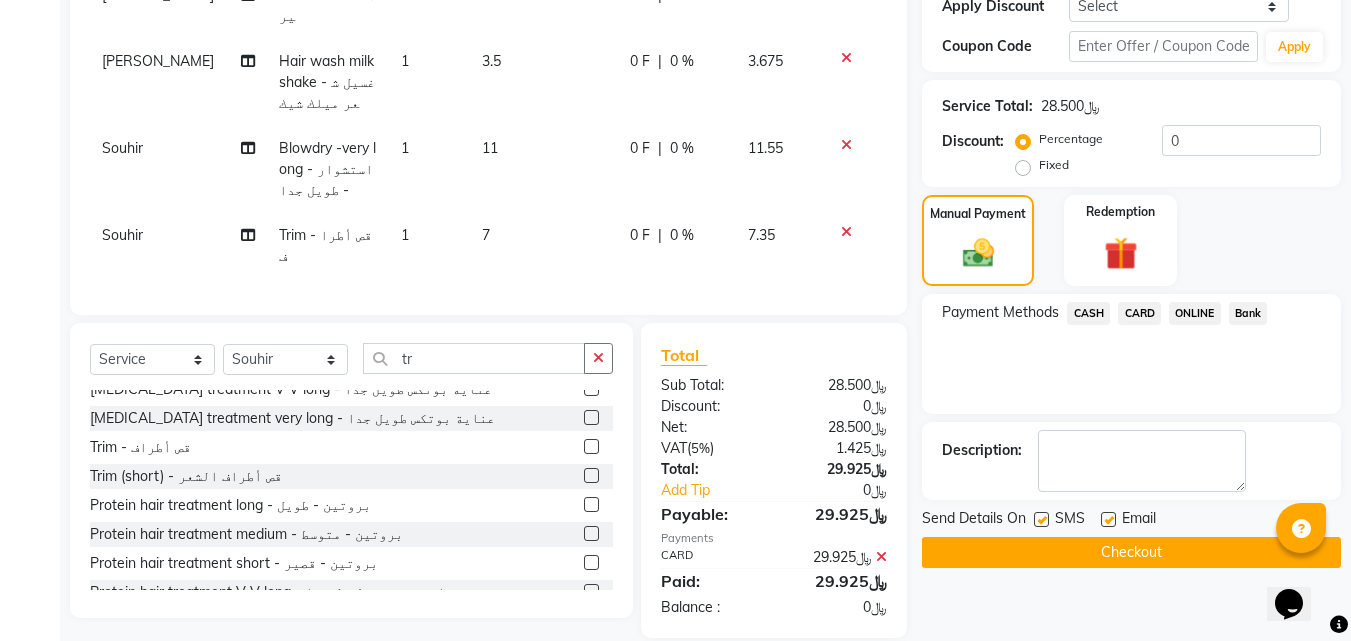 click on "Checkout" 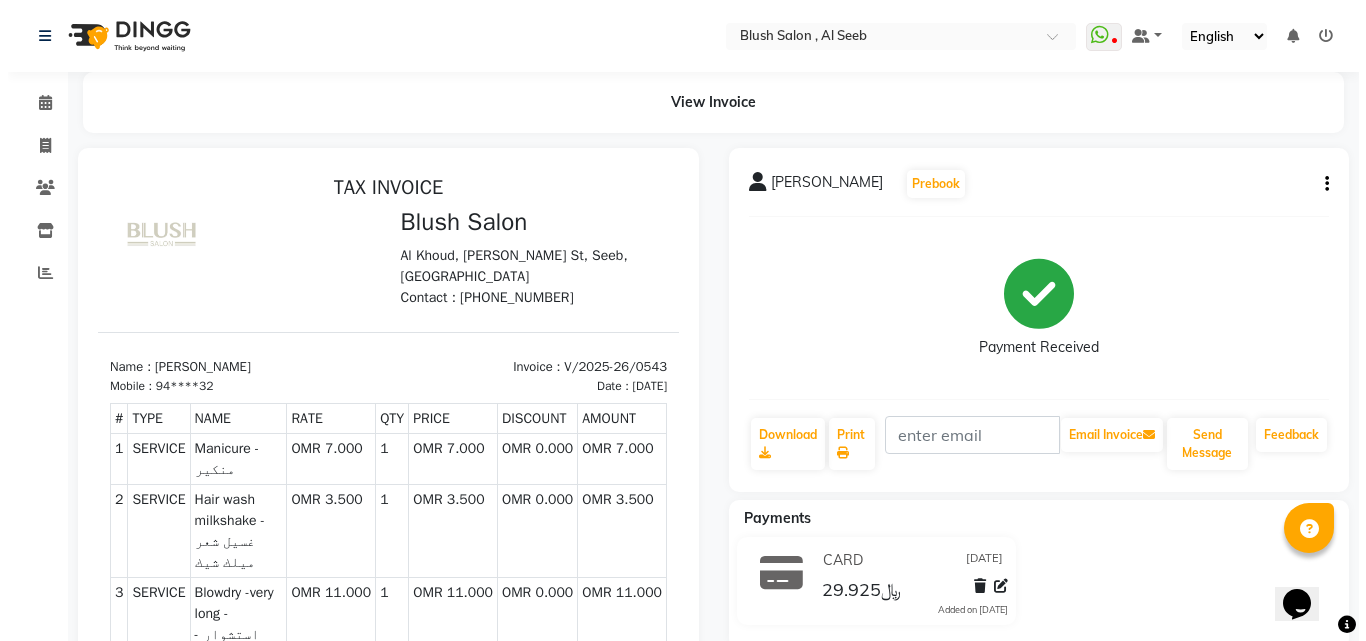scroll, scrollTop: 0, scrollLeft: 0, axis: both 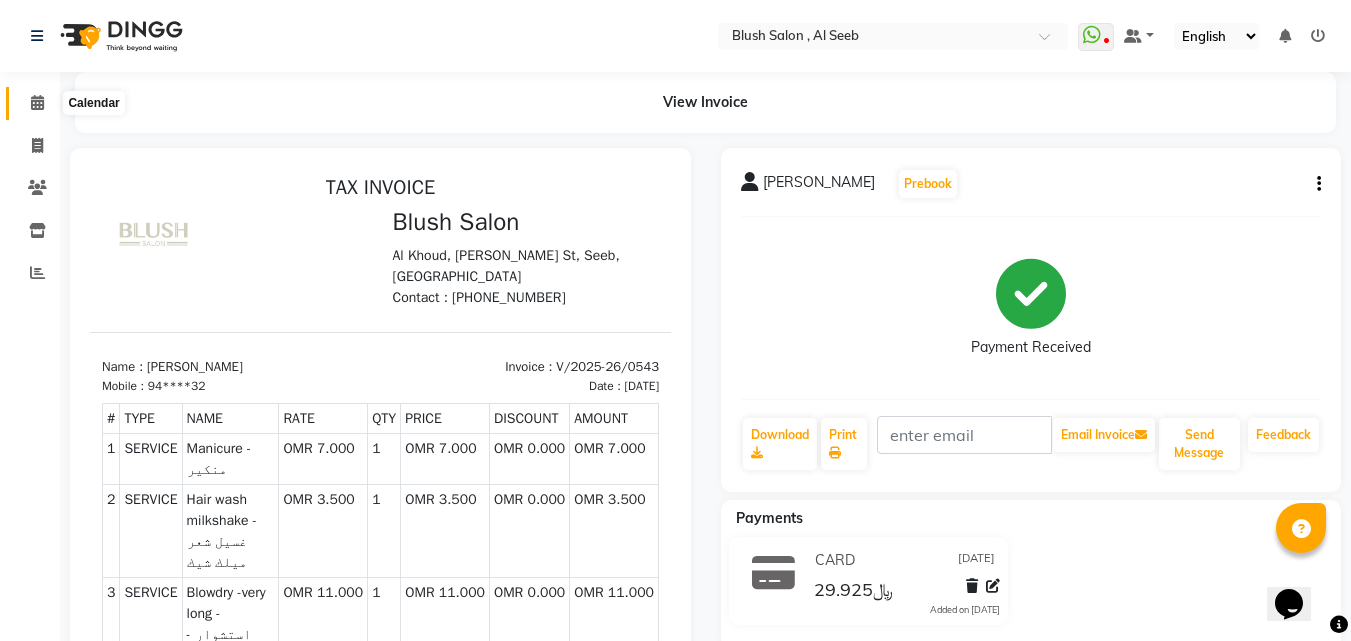 click 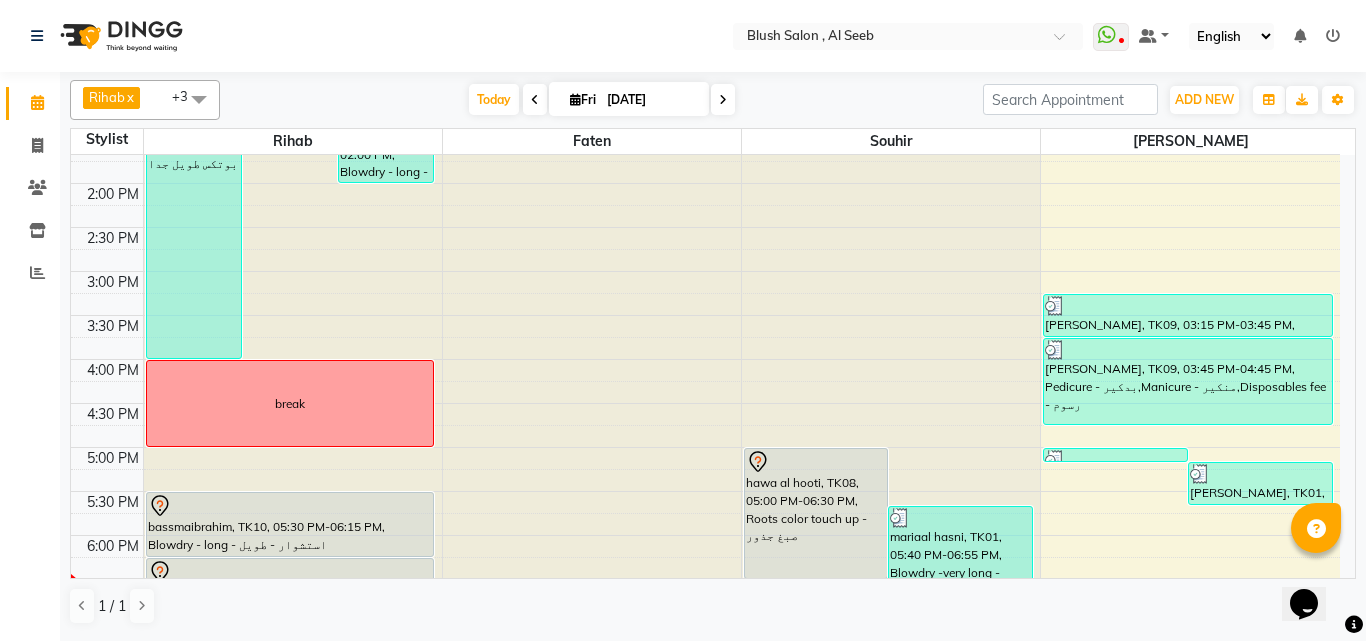 scroll, scrollTop: 1329, scrollLeft: 0, axis: vertical 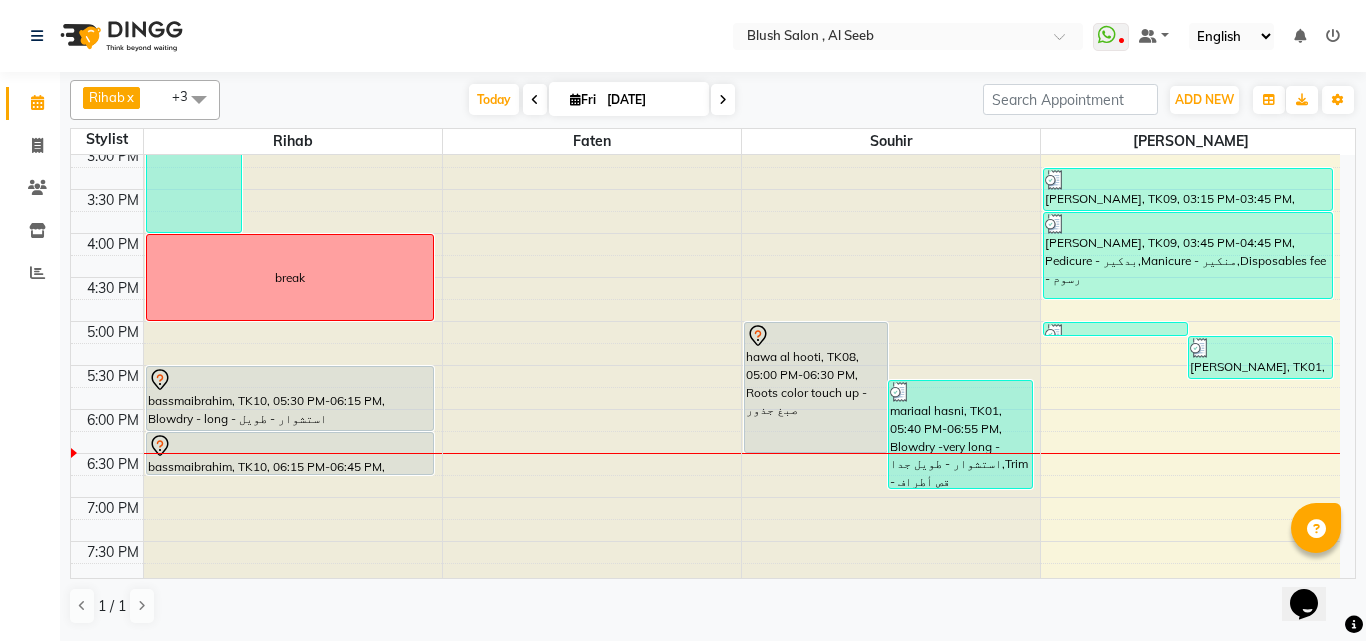 click on "hawa al hooti, TK08, 05:00 PM-06:30 PM, Roots color touch up - صبغ جذور" at bounding box center (816, 387) 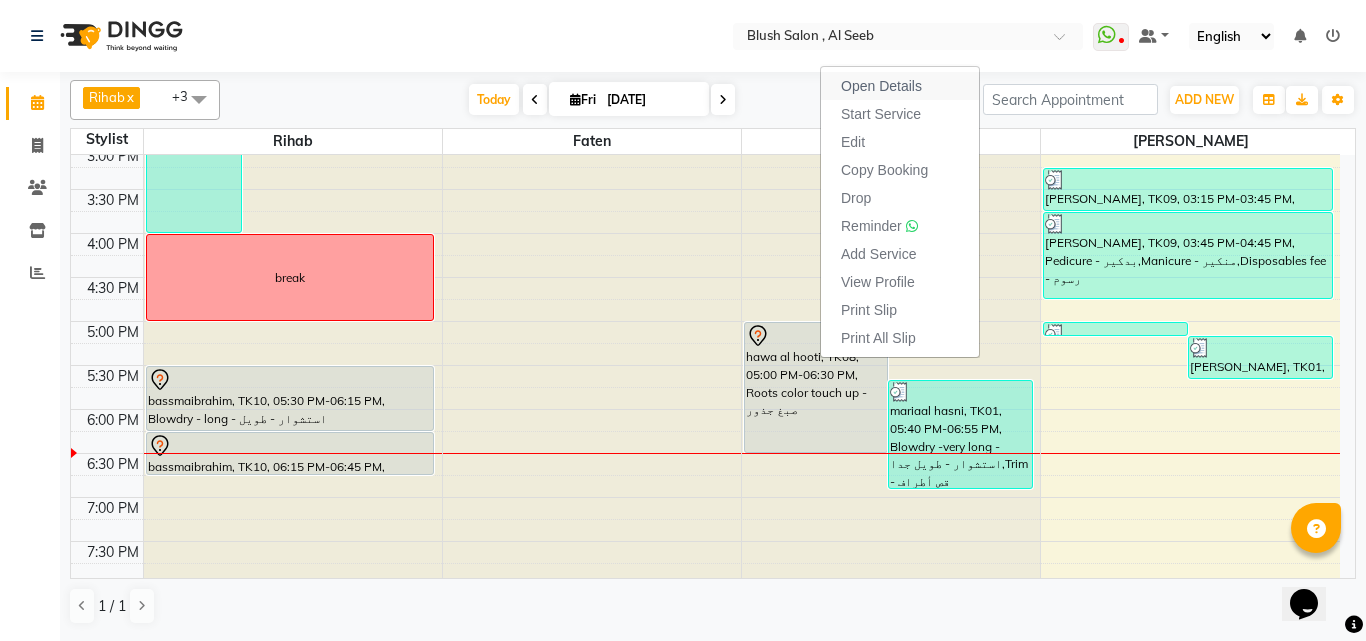 click on "Open Details" at bounding box center (881, 86) 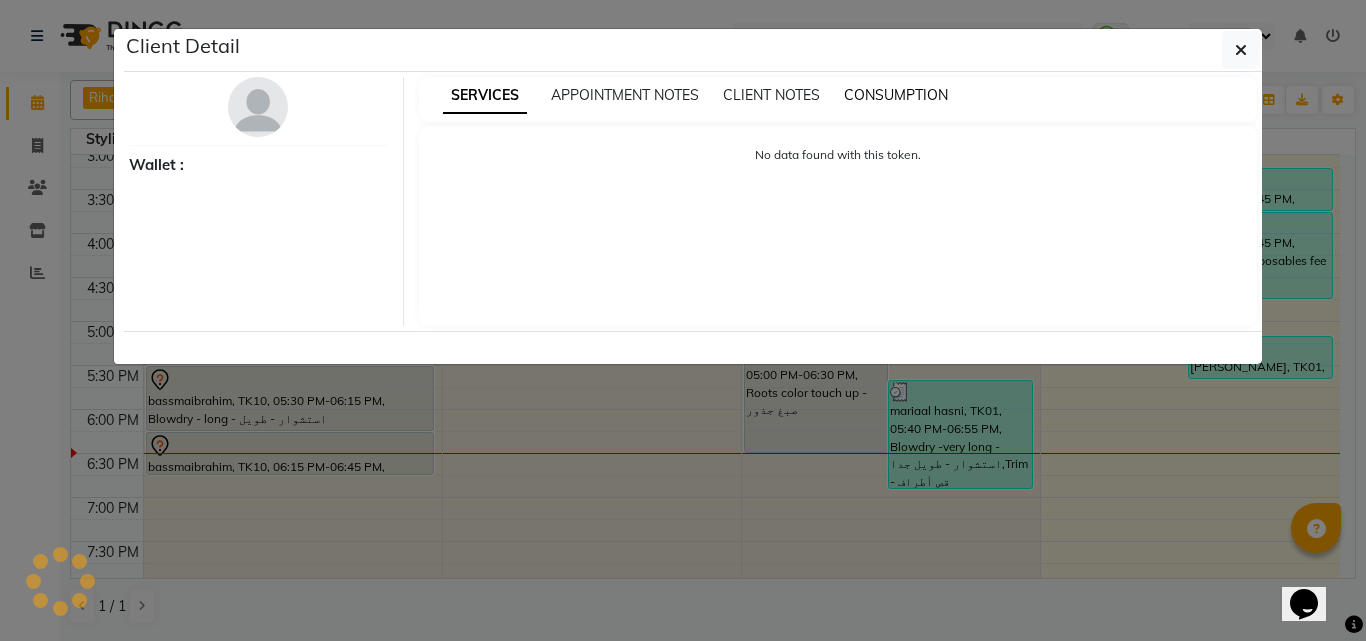 select on "7" 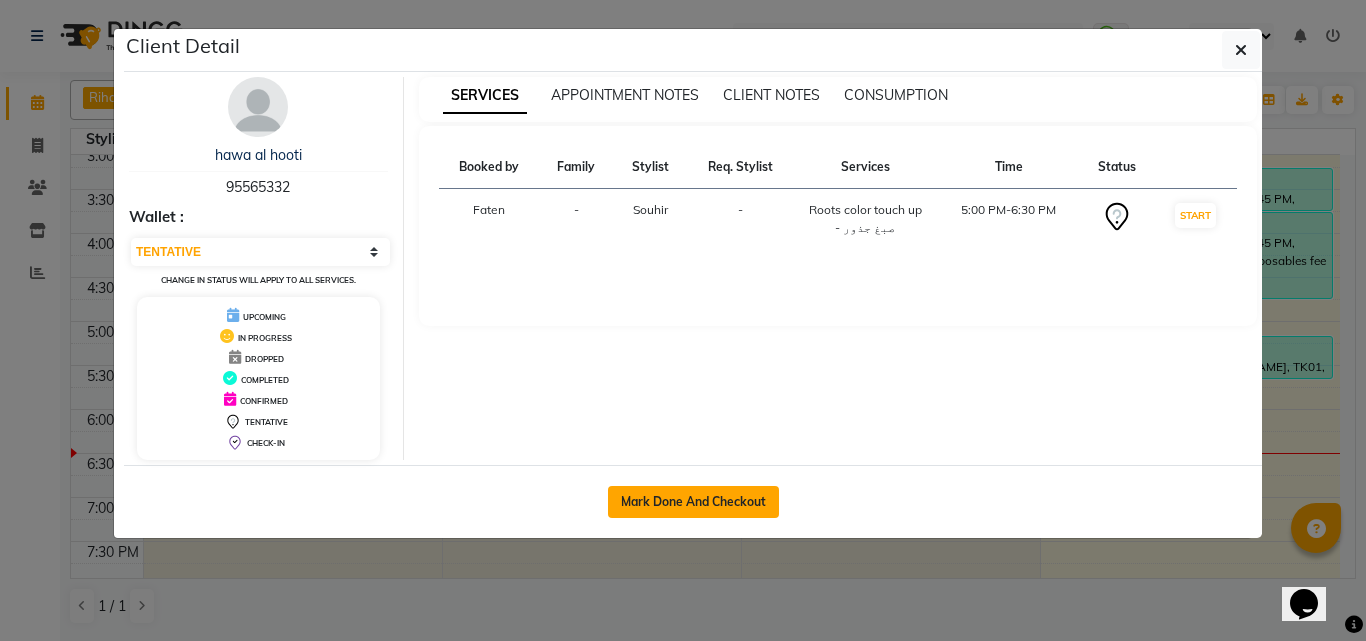 click on "Mark Done And Checkout" 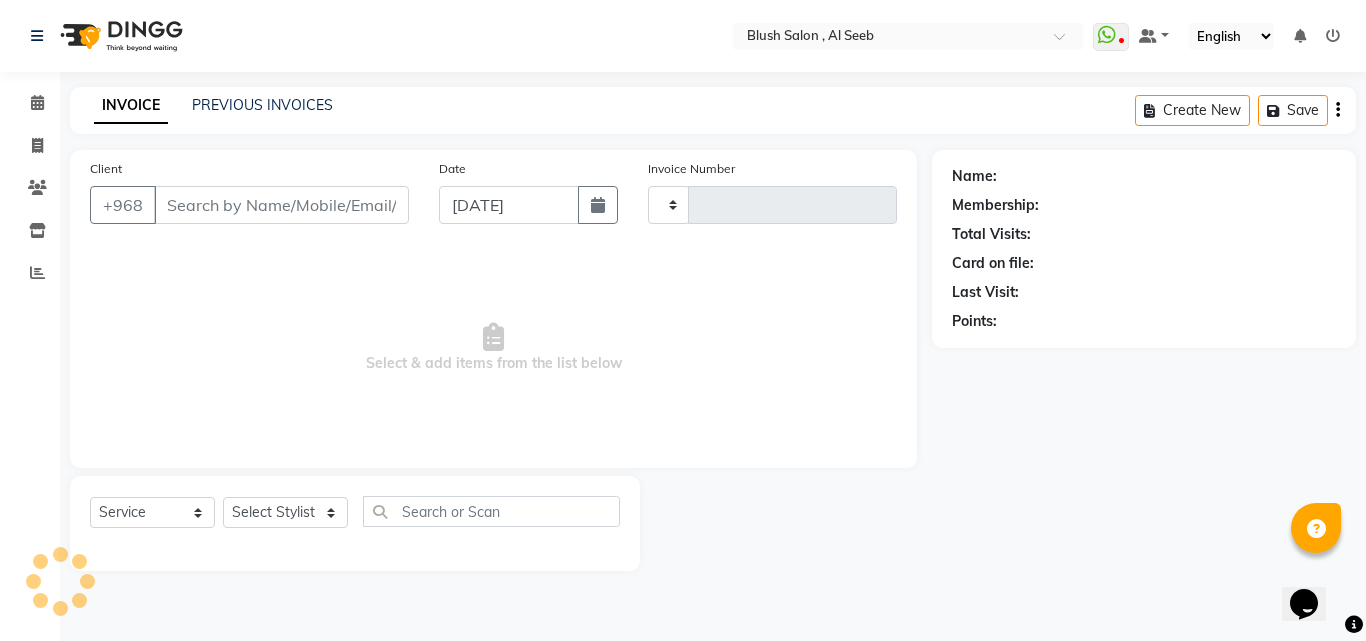 type on "0544" 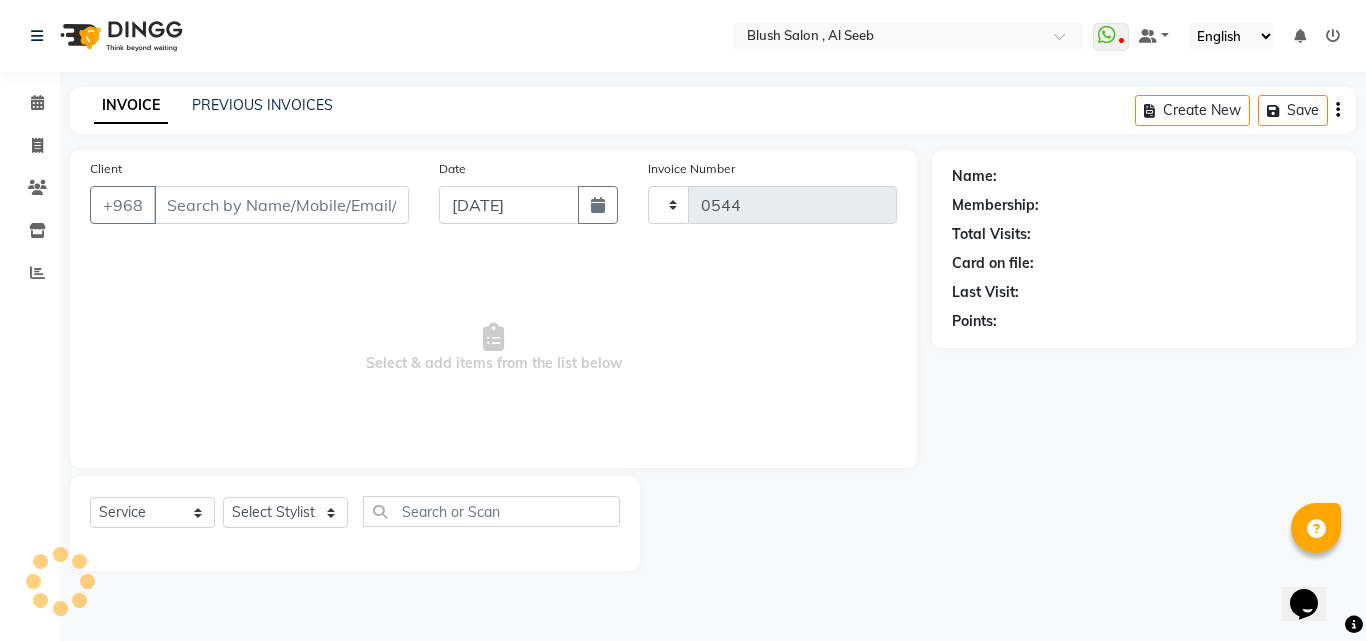 select on "5589" 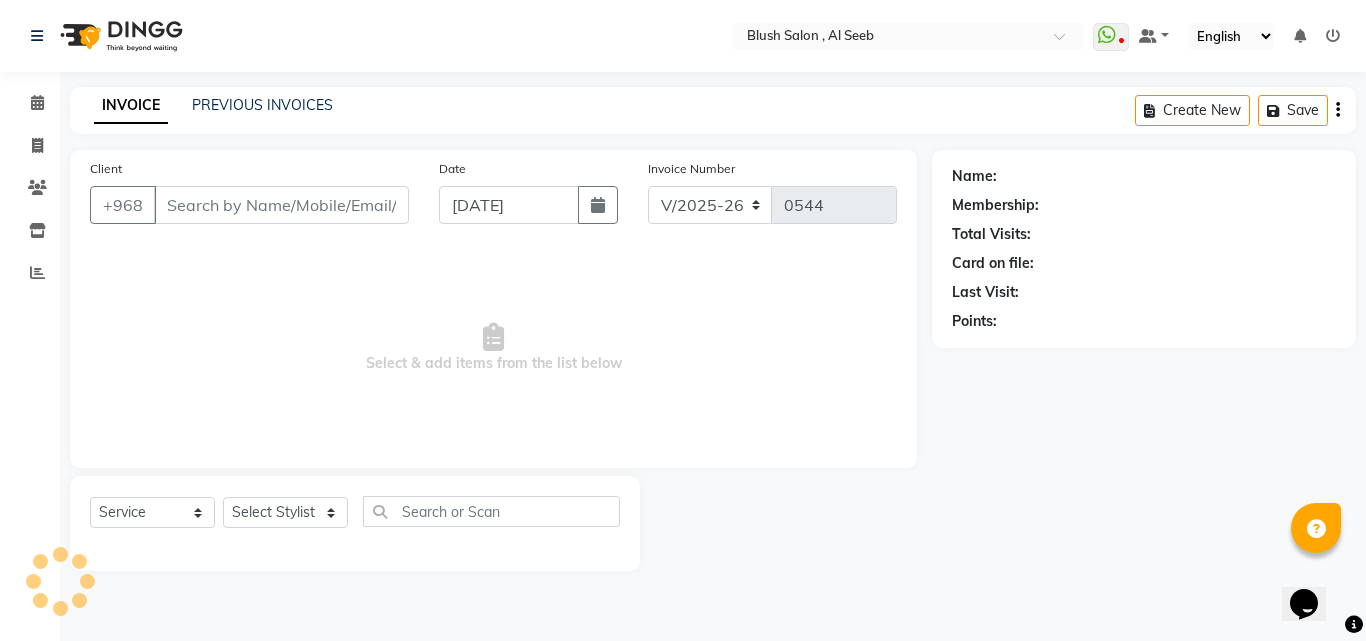 type on "95****32" 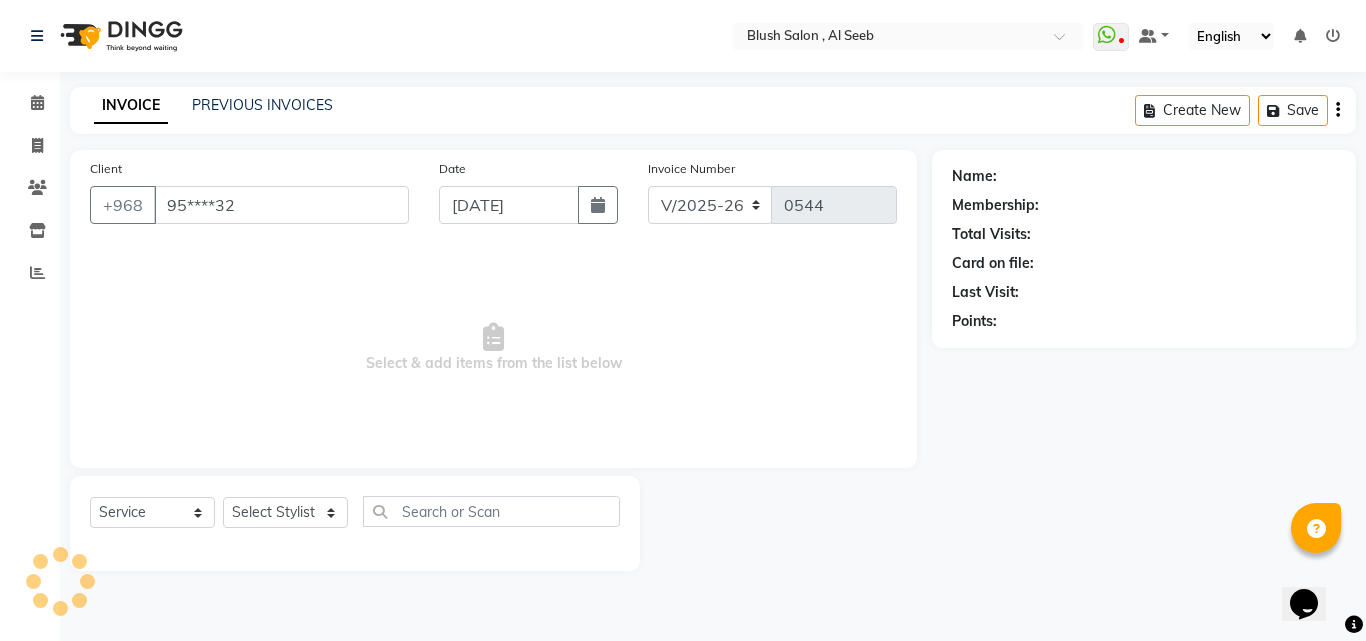 select on "40671" 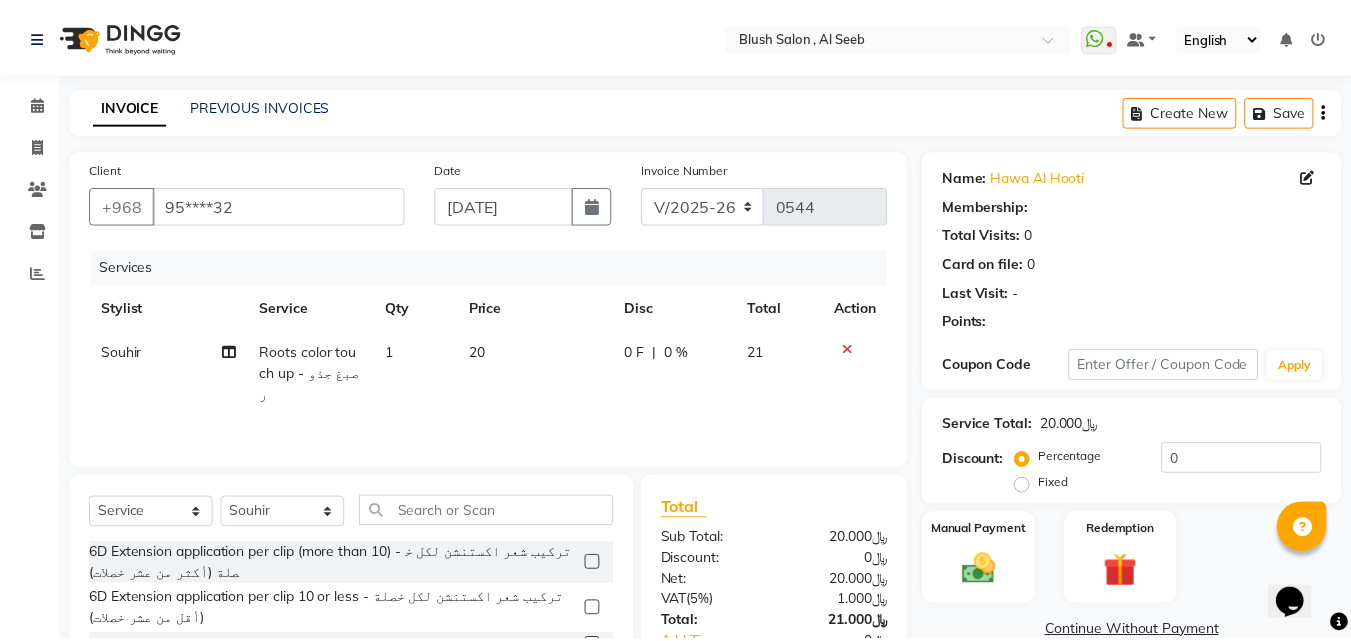 scroll, scrollTop: 100, scrollLeft: 0, axis: vertical 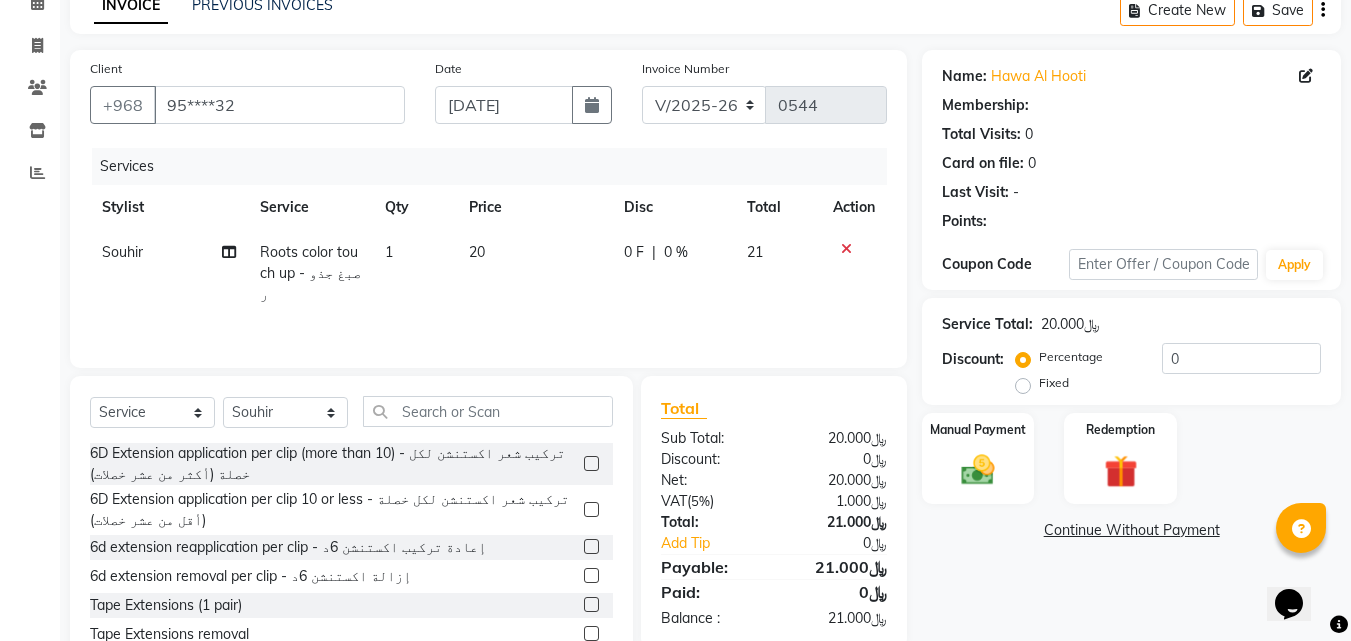 select on "1: Object" 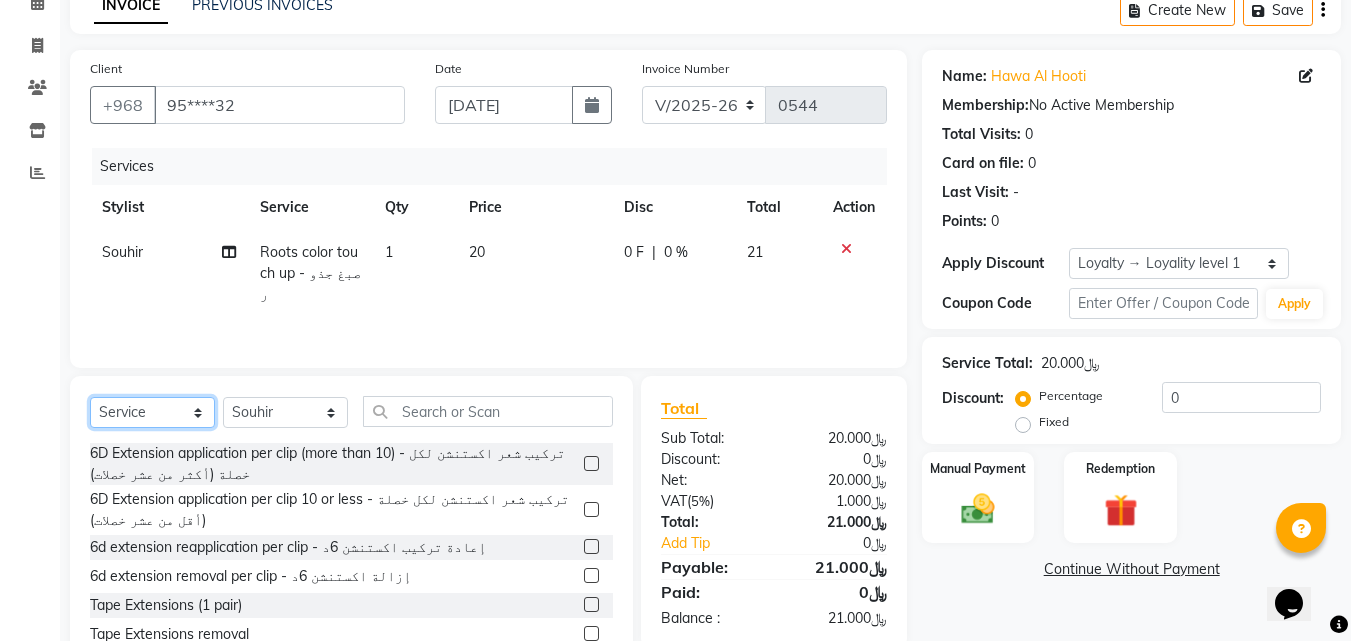 click on "Select  Service  Product  Membership  Package Voucher Prepaid Gift Card" 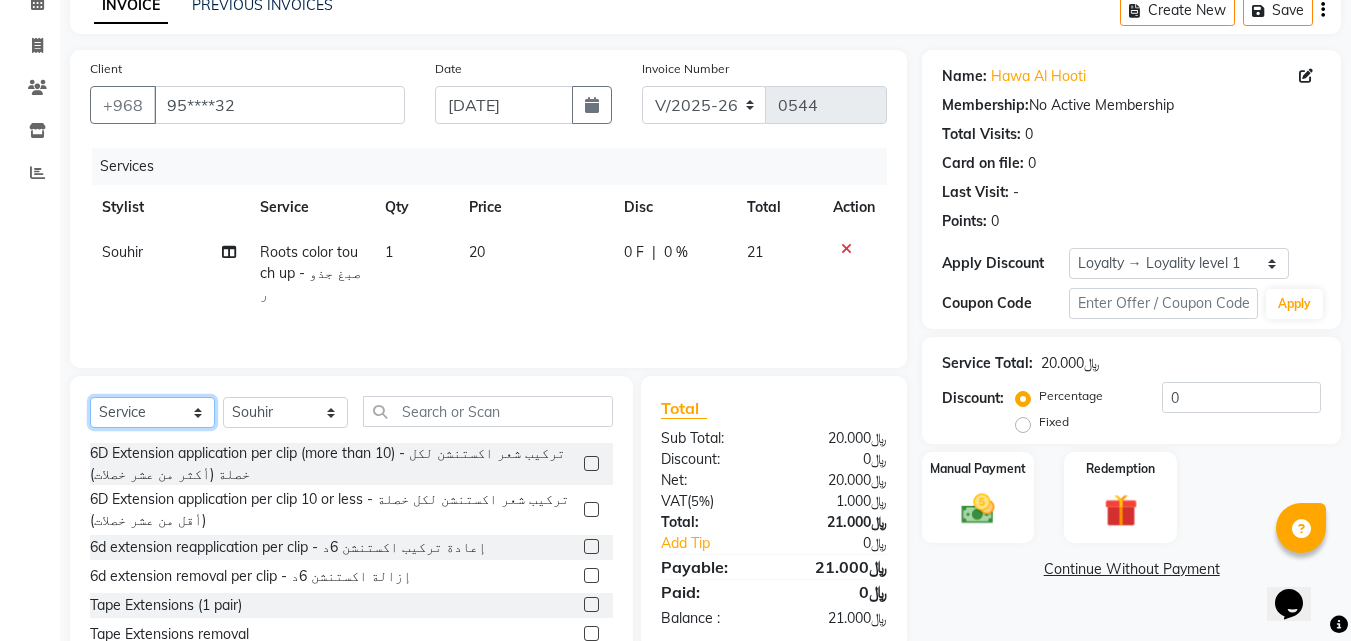 select on "package" 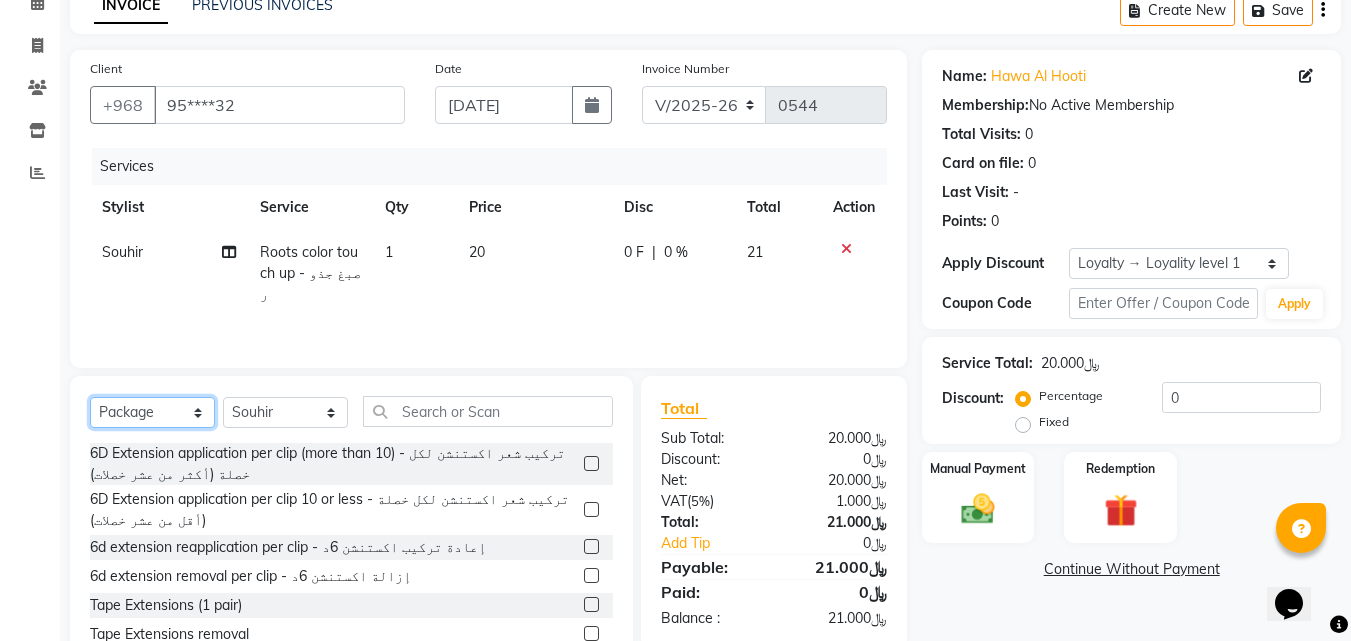click on "Select  Service  Product  Membership  Package Voucher Prepaid Gift Card" 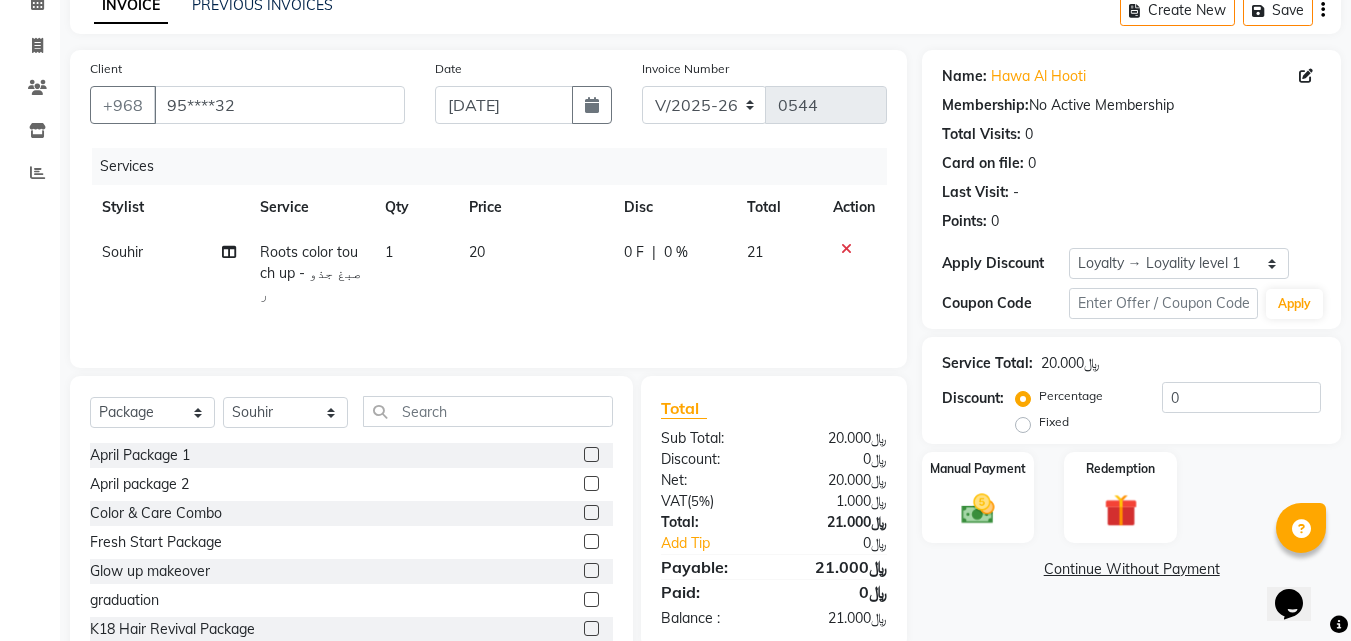 click 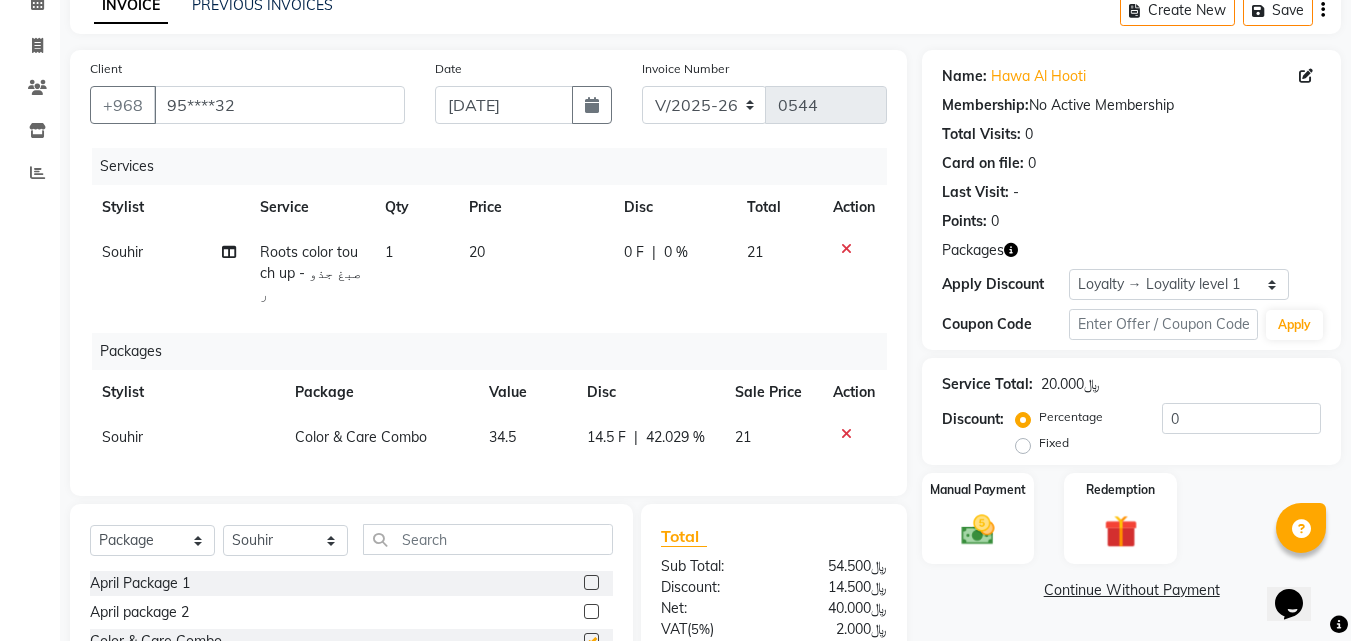 checkbox on "false" 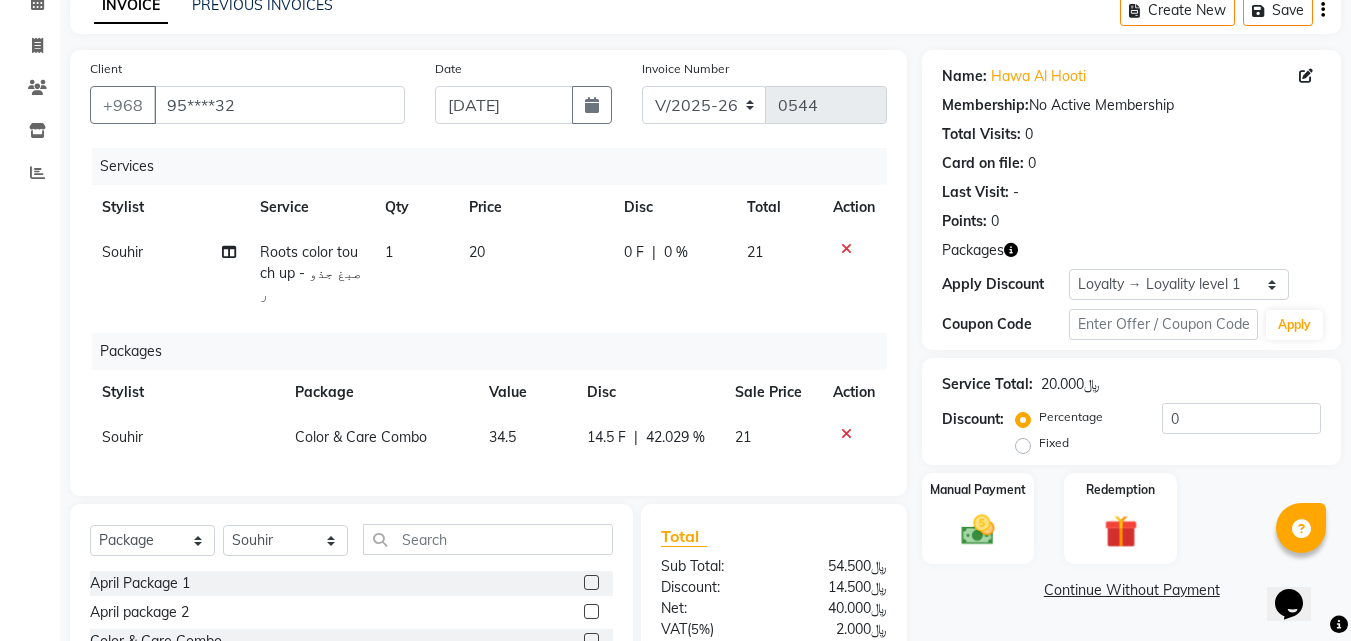 click 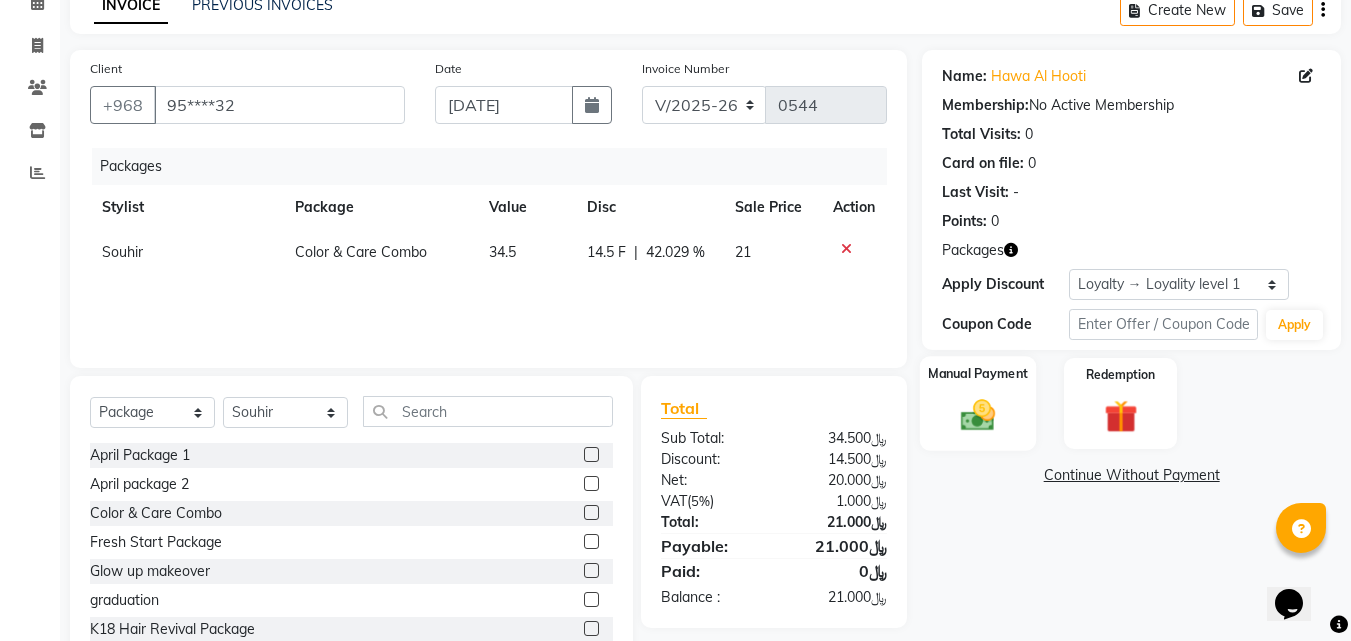 scroll, scrollTop: 160, scrollLeft: 0, axis: vertical 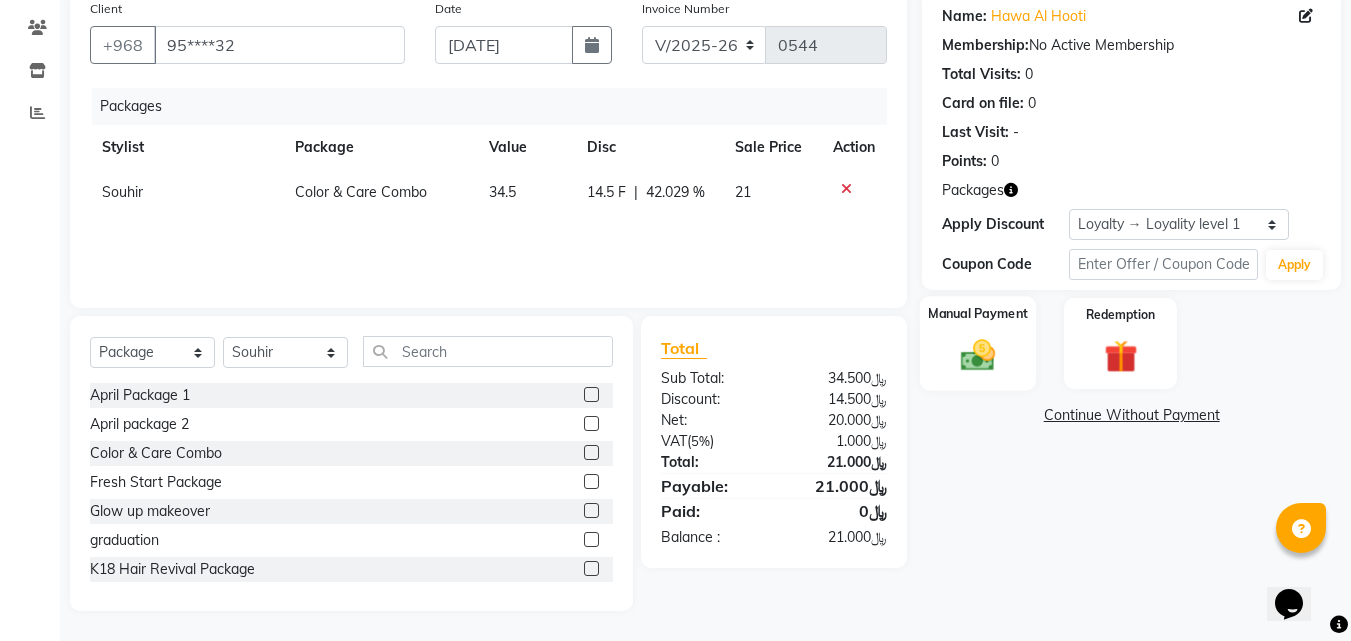 click on "Manual Payment" 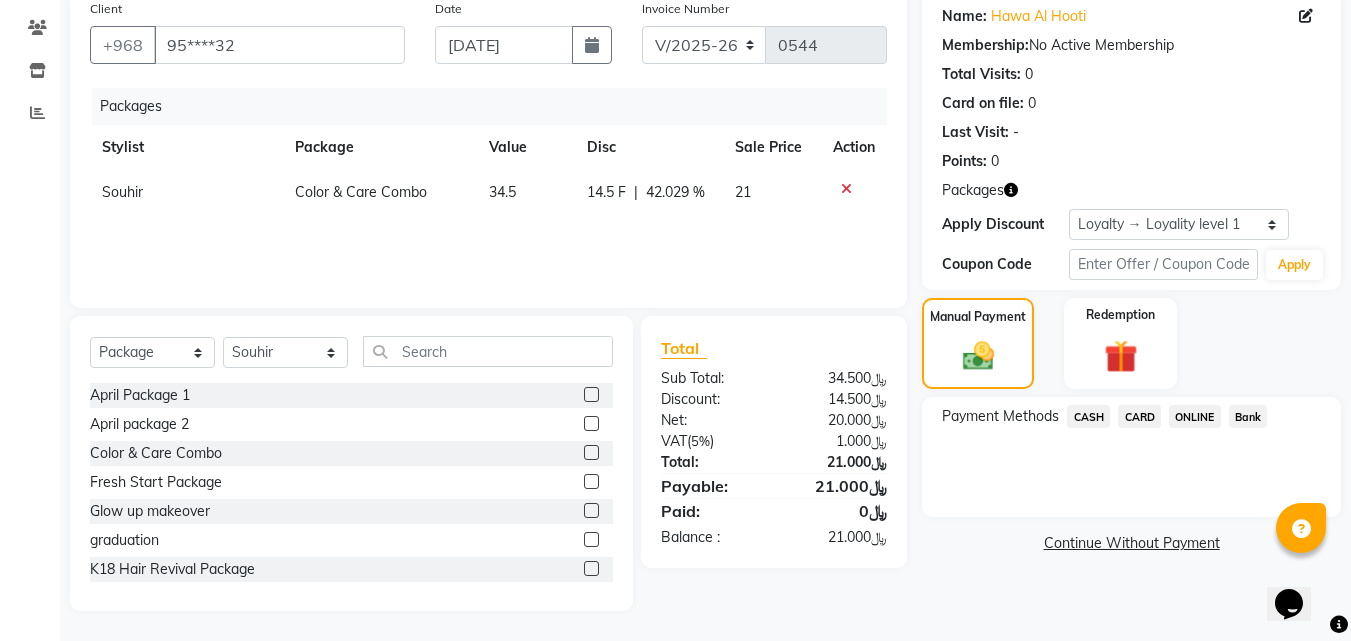 click on "CARD" 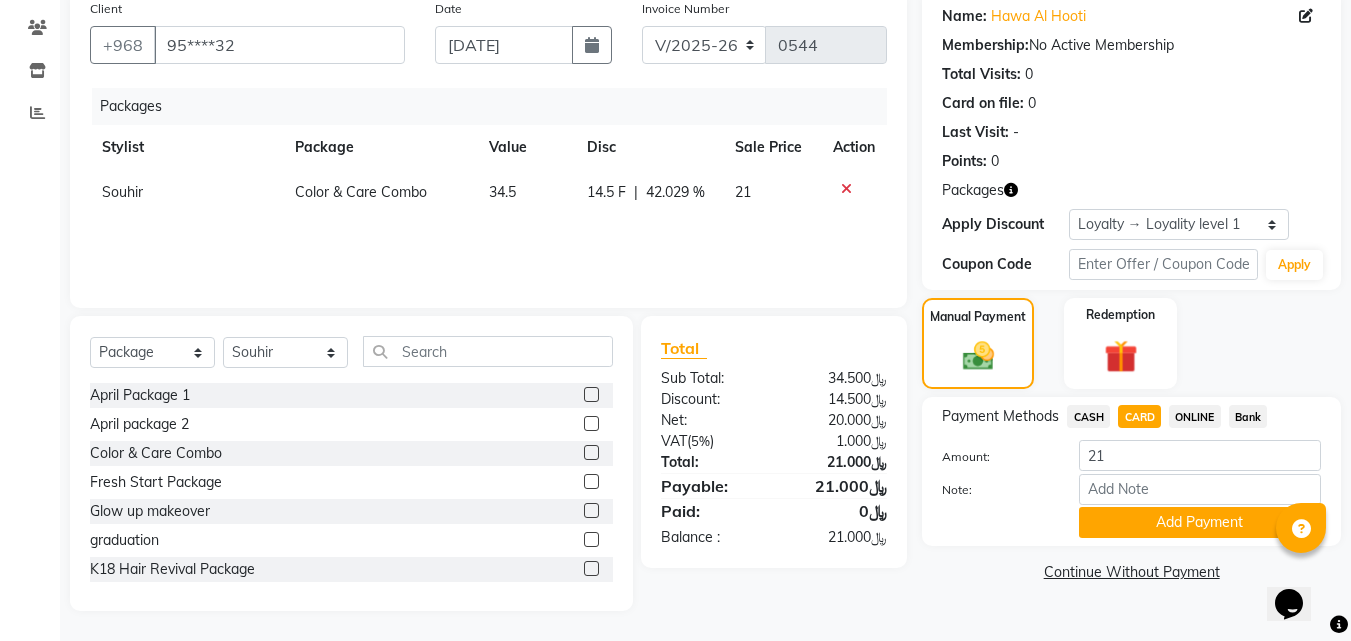 click on "Add Payment" 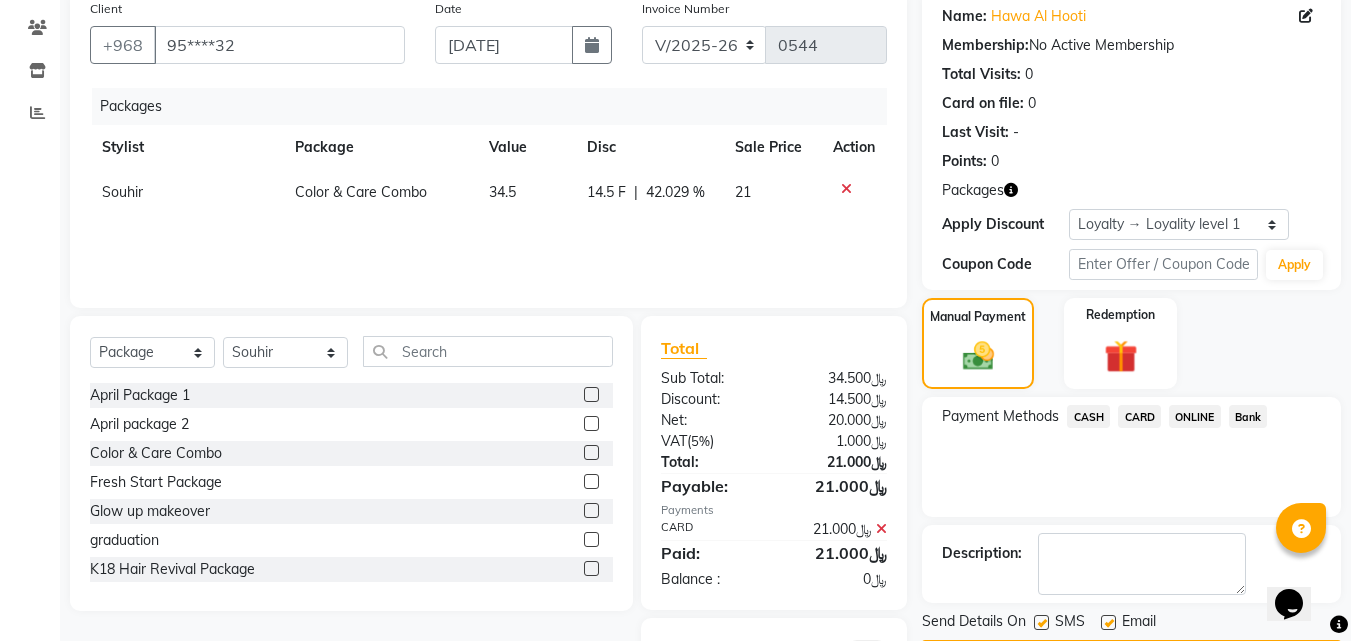 click on "Checkout" 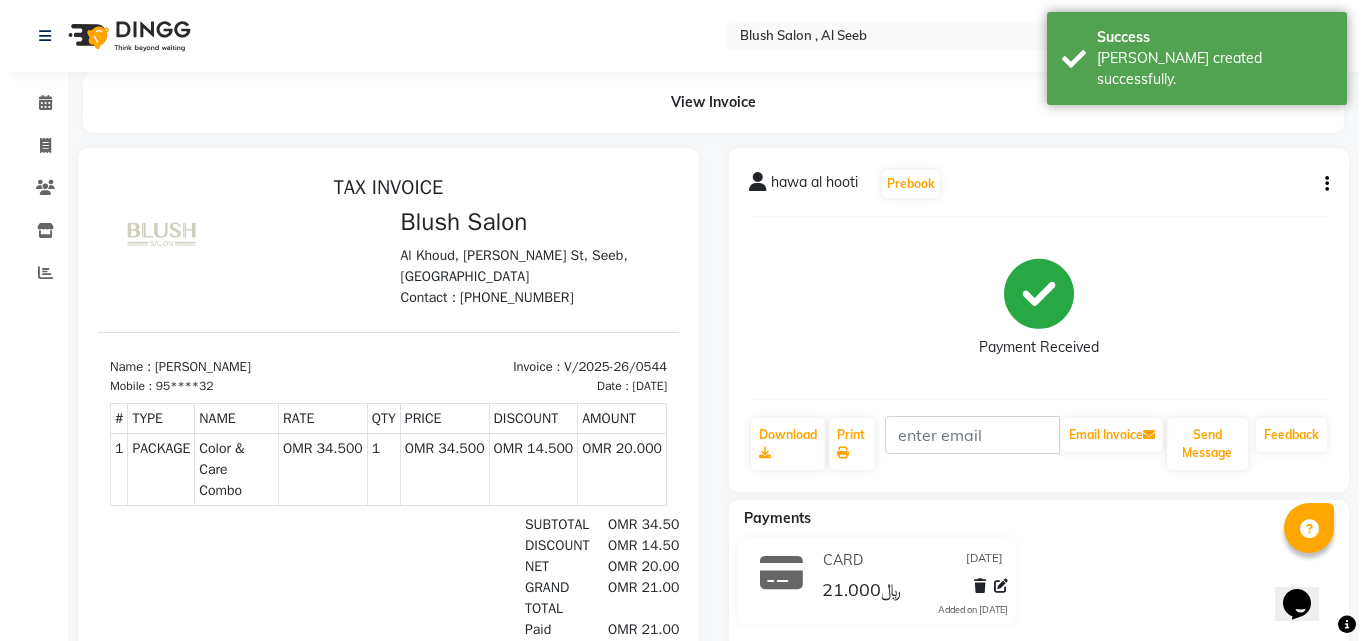 scroll, scrollTop: 0, scrollLeft: 0, axis: both 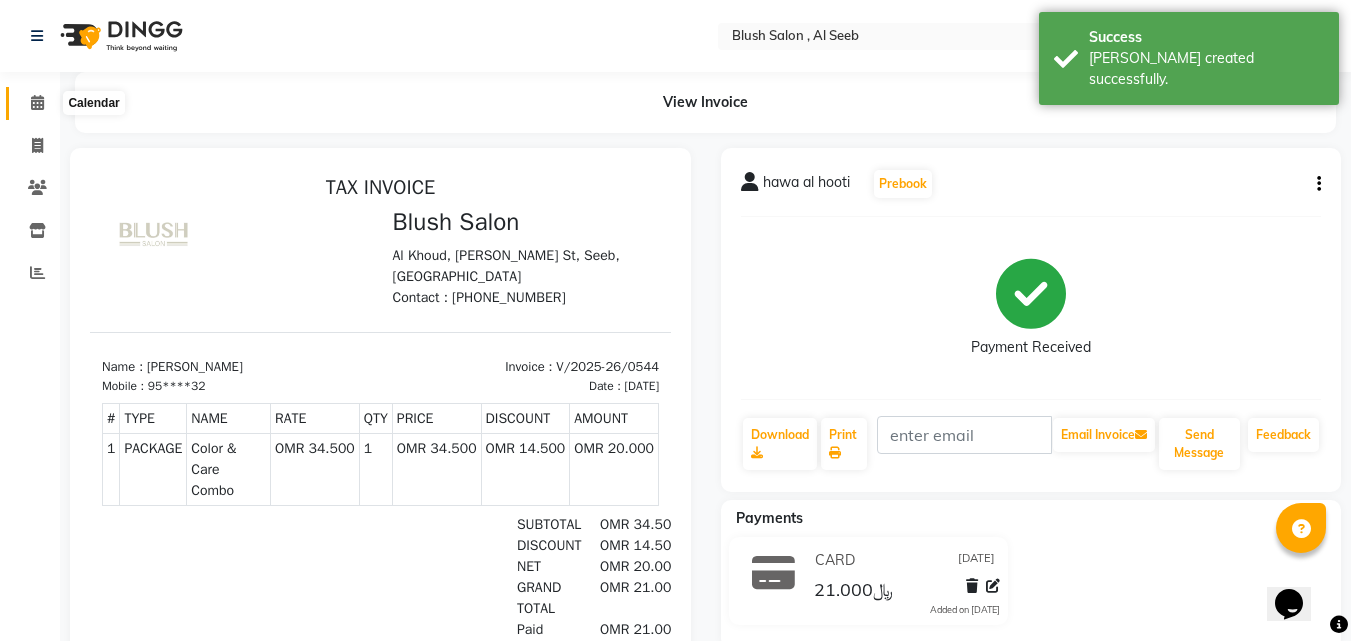 click 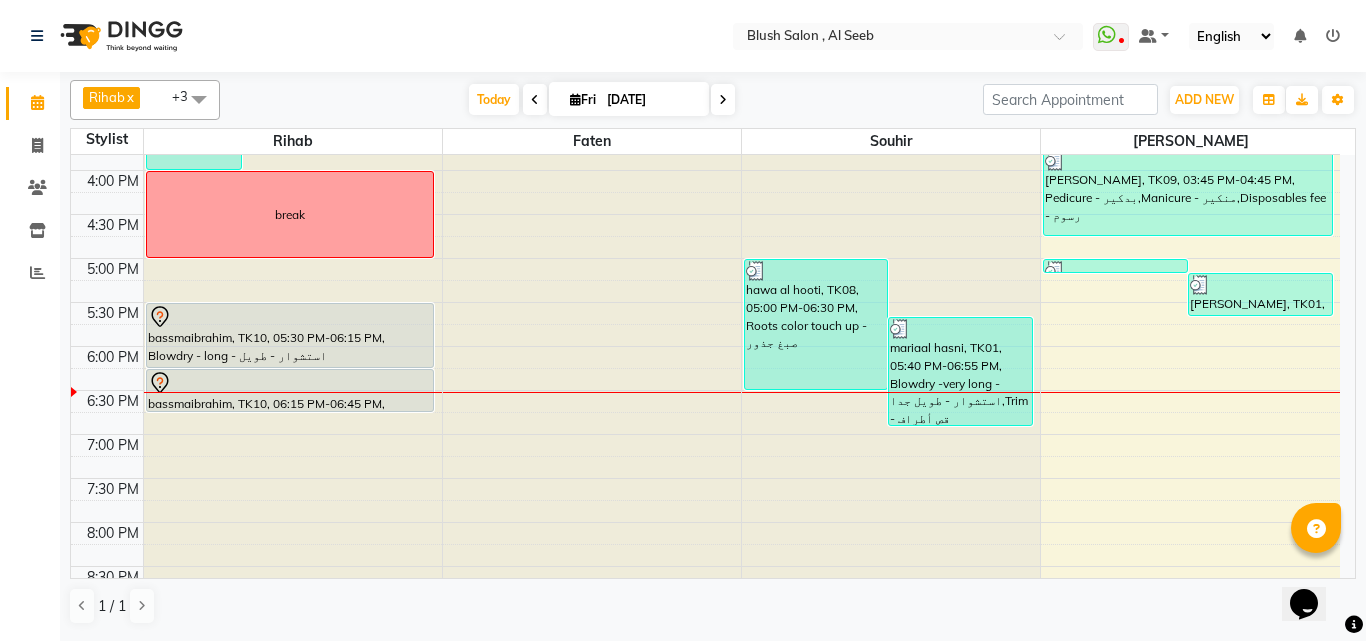scroll, scrollTop: 988, scrollLeft: 0, axis: vertical 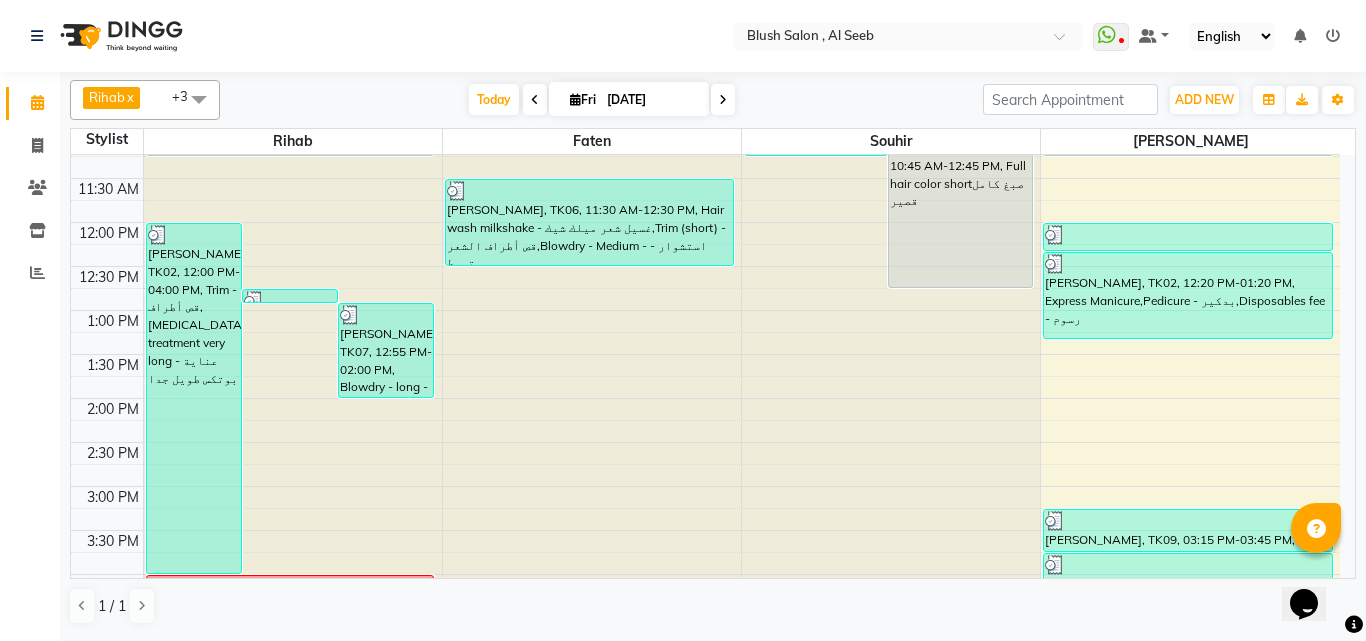 click on "[PERSON_NAME], TK02, 12:00 PM-04:00 PM, Trim - قص أطراف,[MEDICAL_DATA] treatment very long - عناية بوتكس طويل جدا" at bounding box center (194, 398) 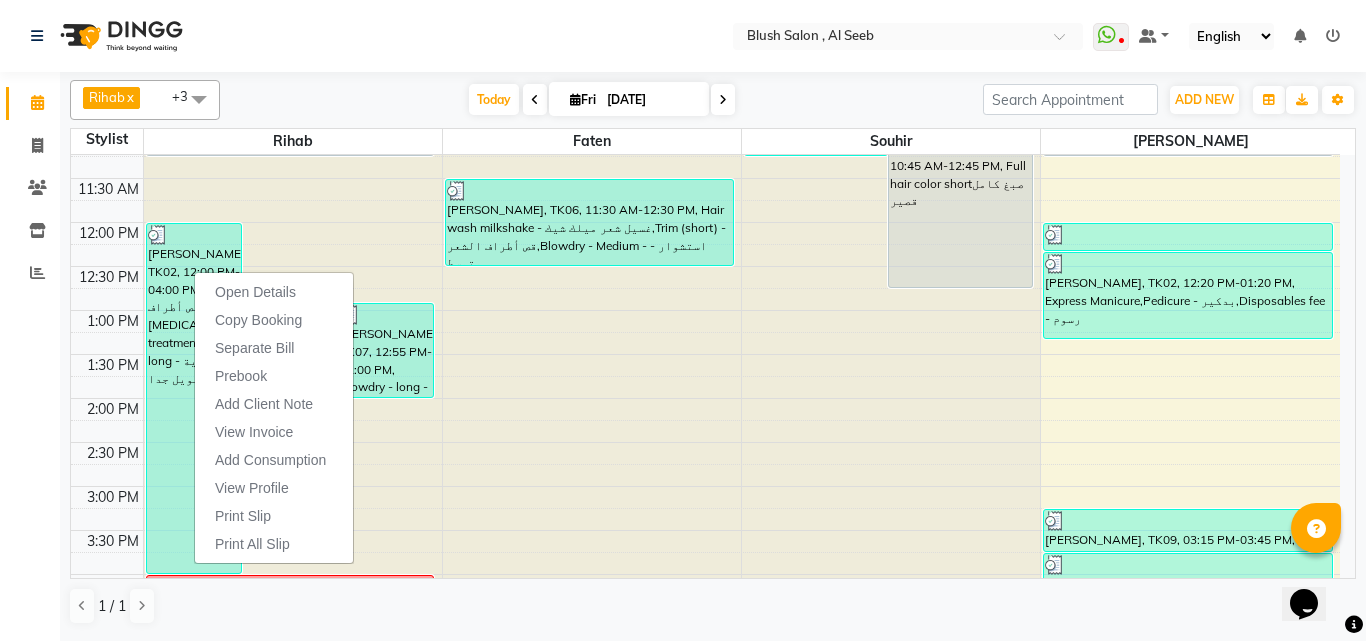 click on "Calendar  Invoice  Clients  Inventory  Reports Completed InProgress Upcoming Dropped Tentative Check-In Confirm Bookings Segments Page Builder" 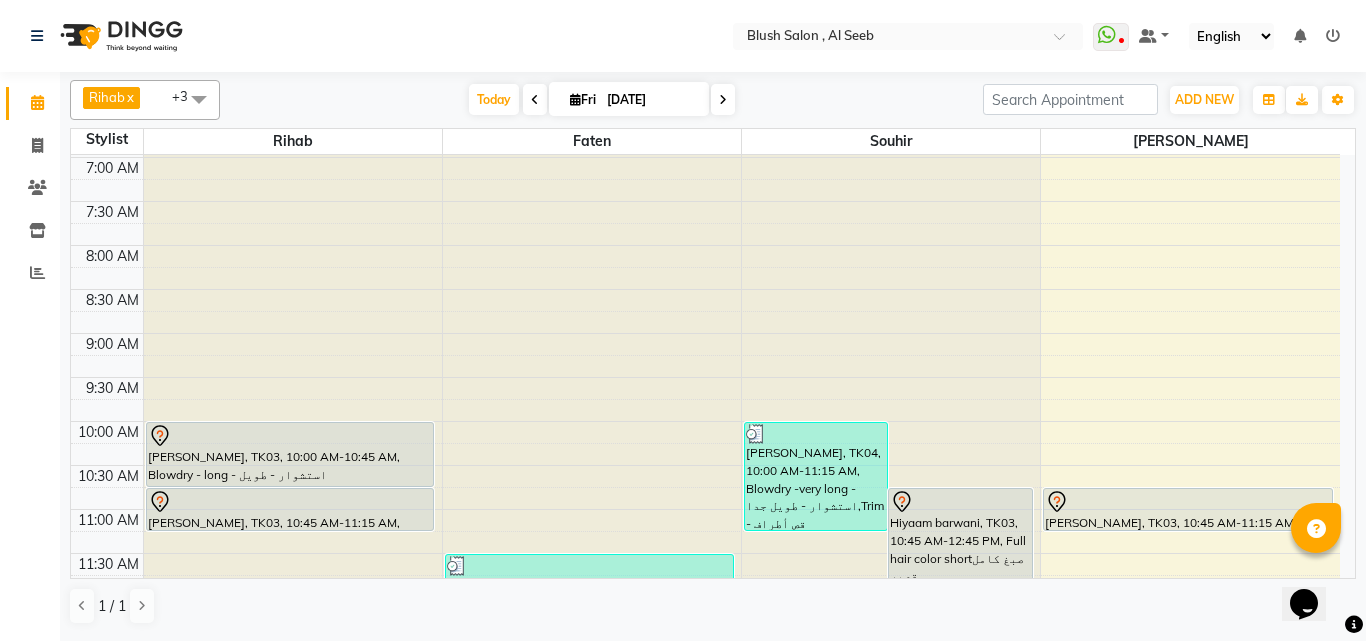 scroll, scrollTop: 588, scrollLeft: 0, axis: vertical 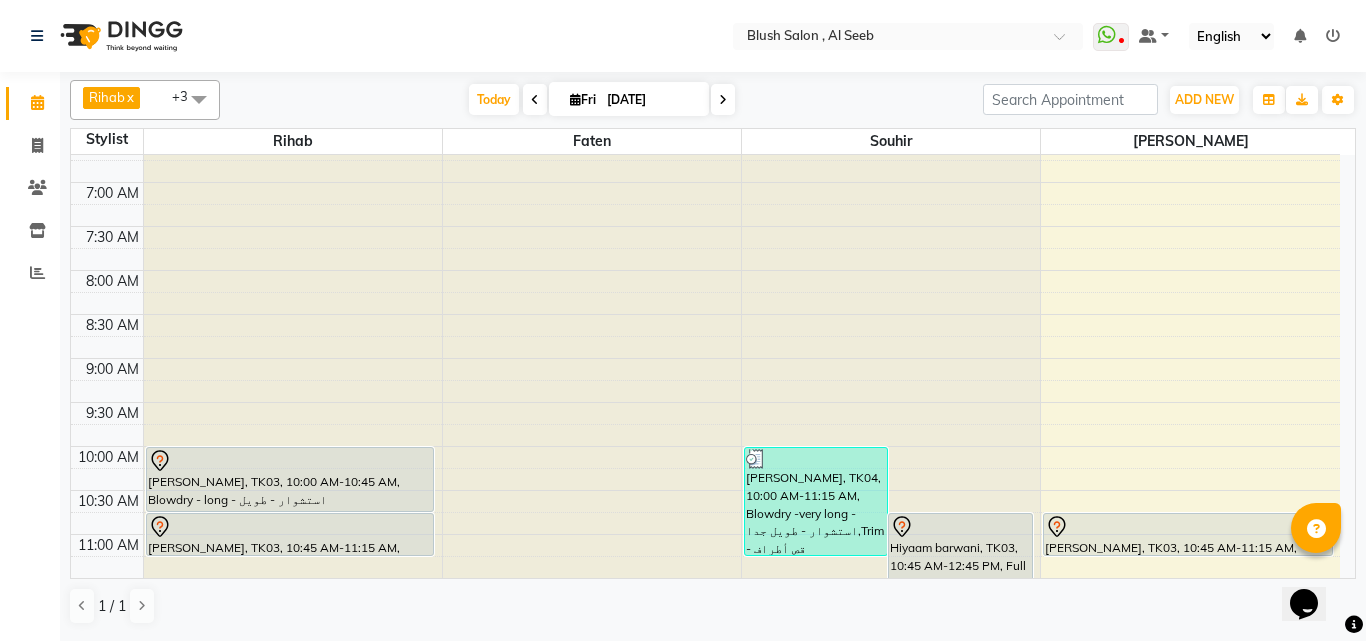 click on "[PERSON_NAME], TK03, 10:00 AM-10:45 AM, Blowdry - long - استشوار - طويل" at bounding box center [290, 479] 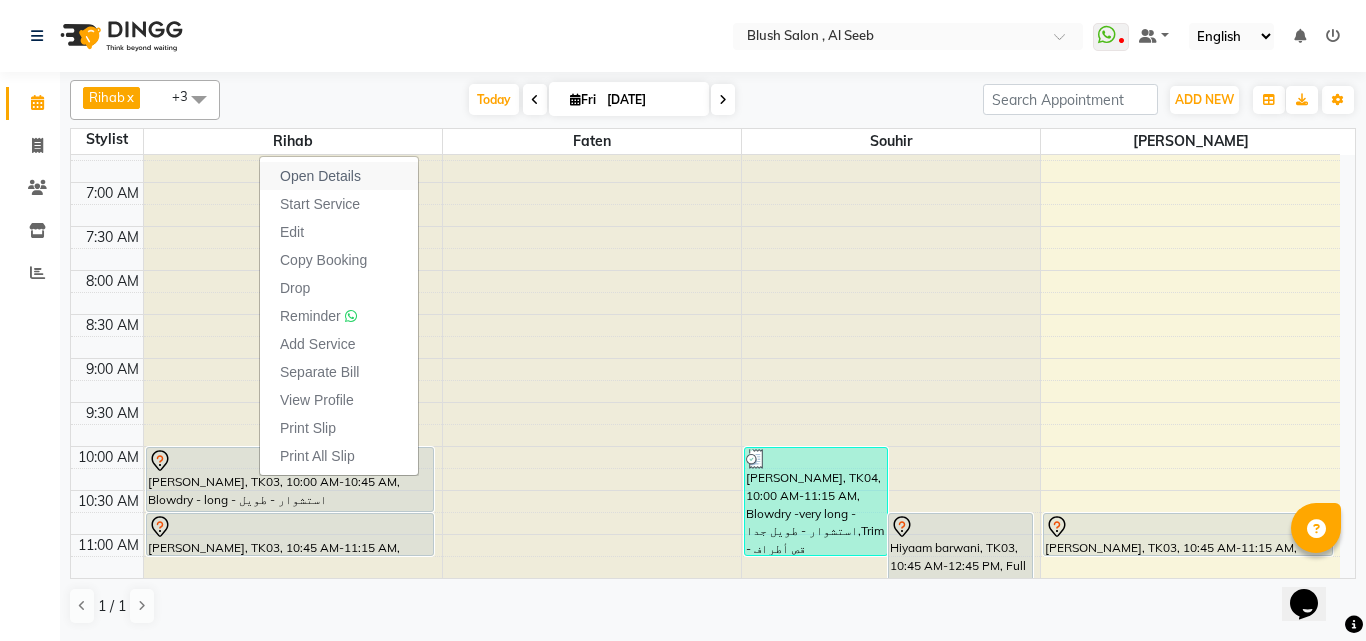 click on "Open Details" at bounding box center [320, 176] 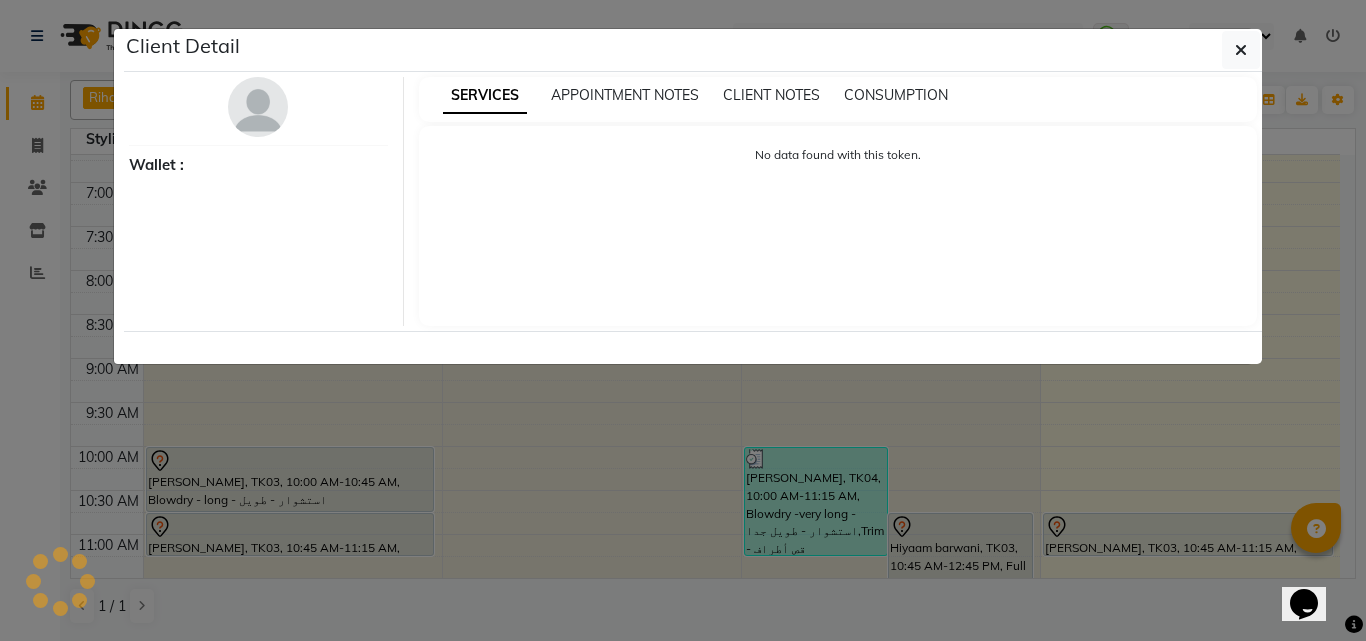 select on "7" 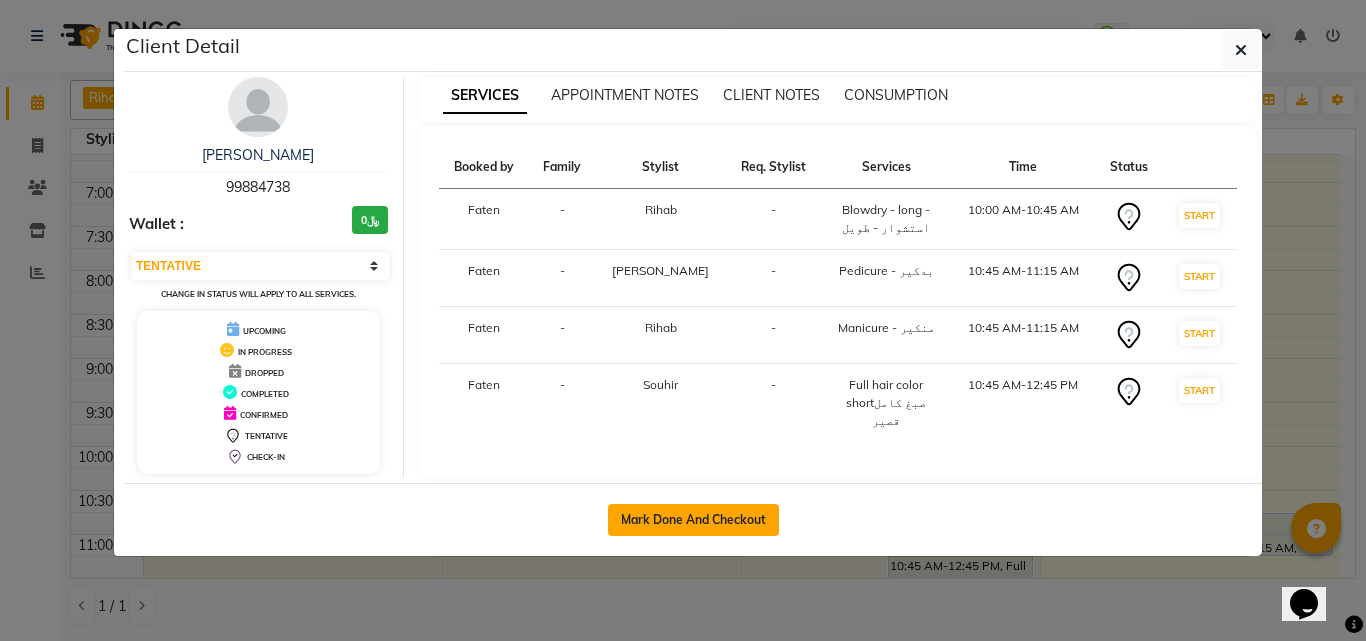 click on "Mark Done And Checkout" 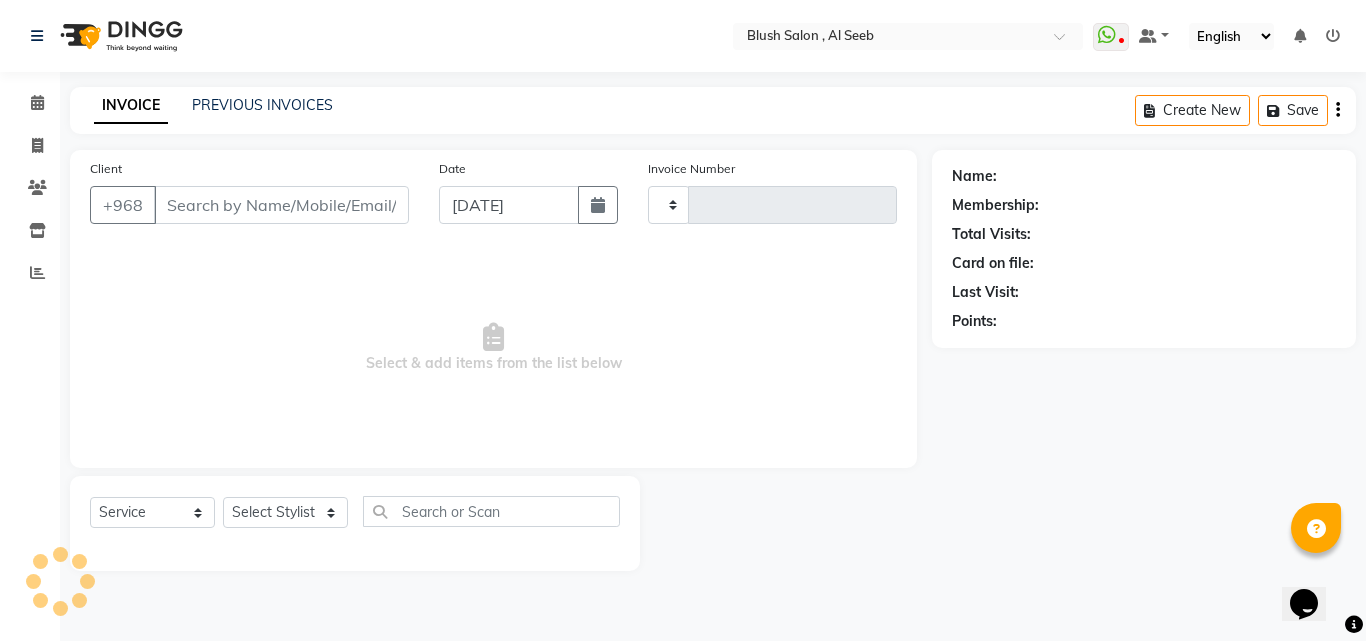 type on "0545" 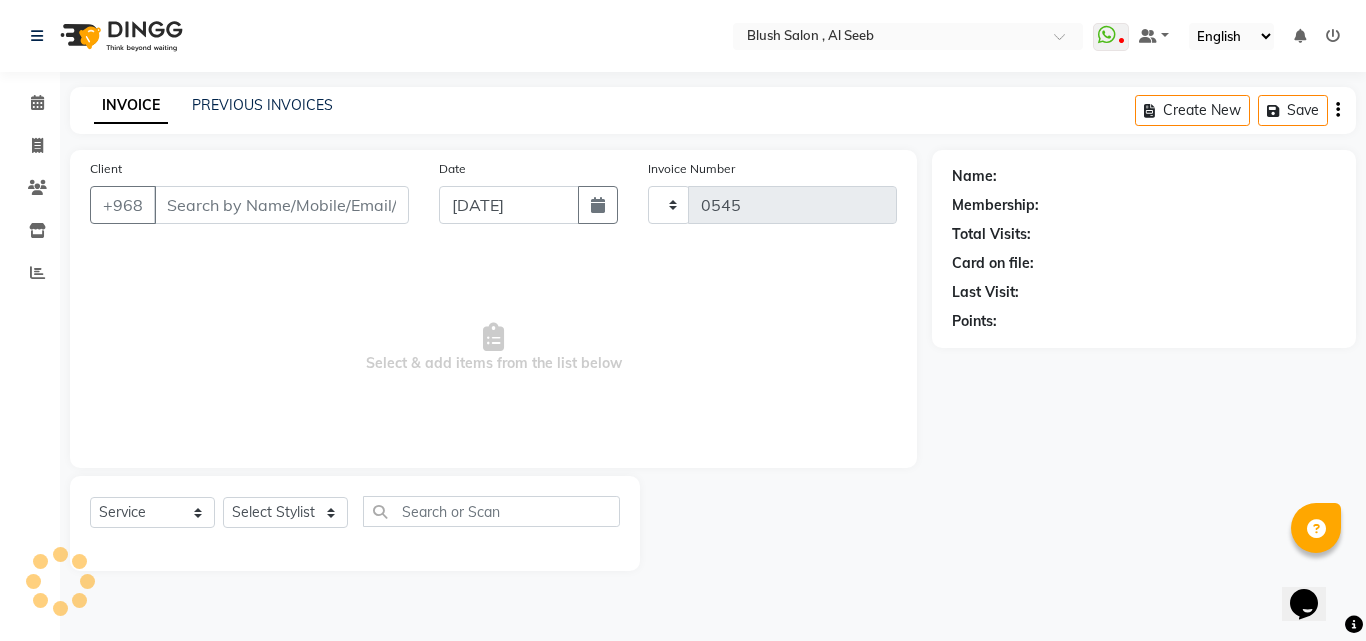 select on "5589" 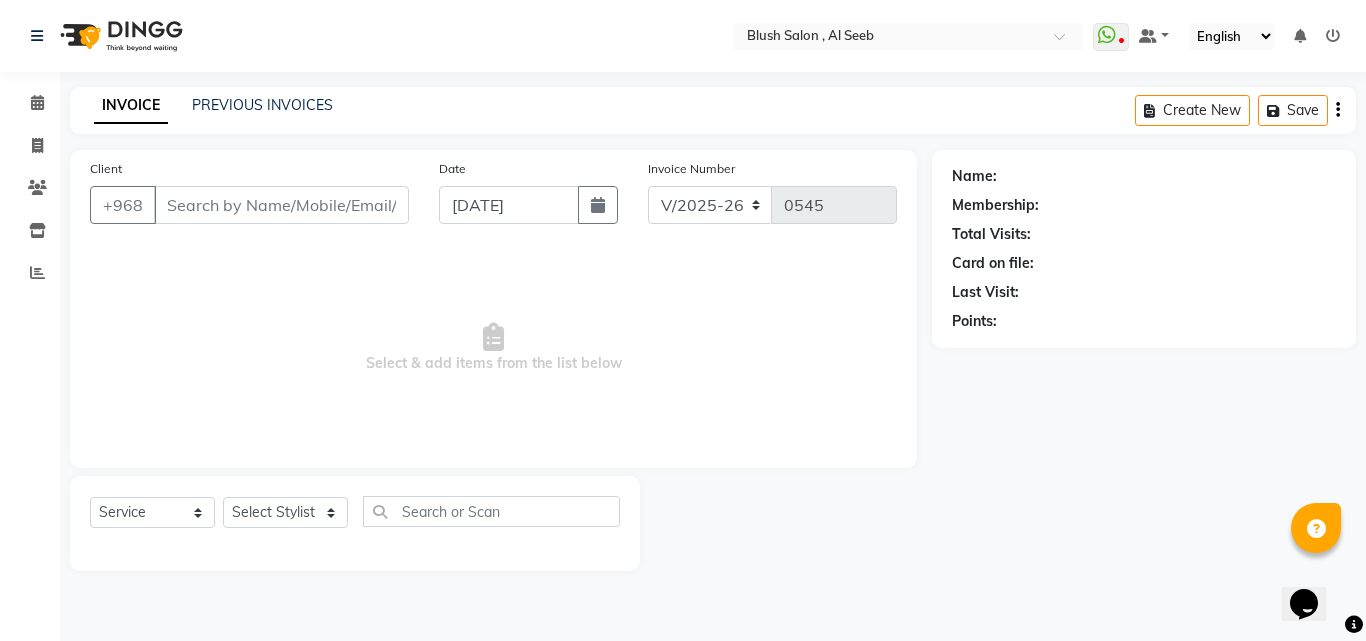 type on "99****38" 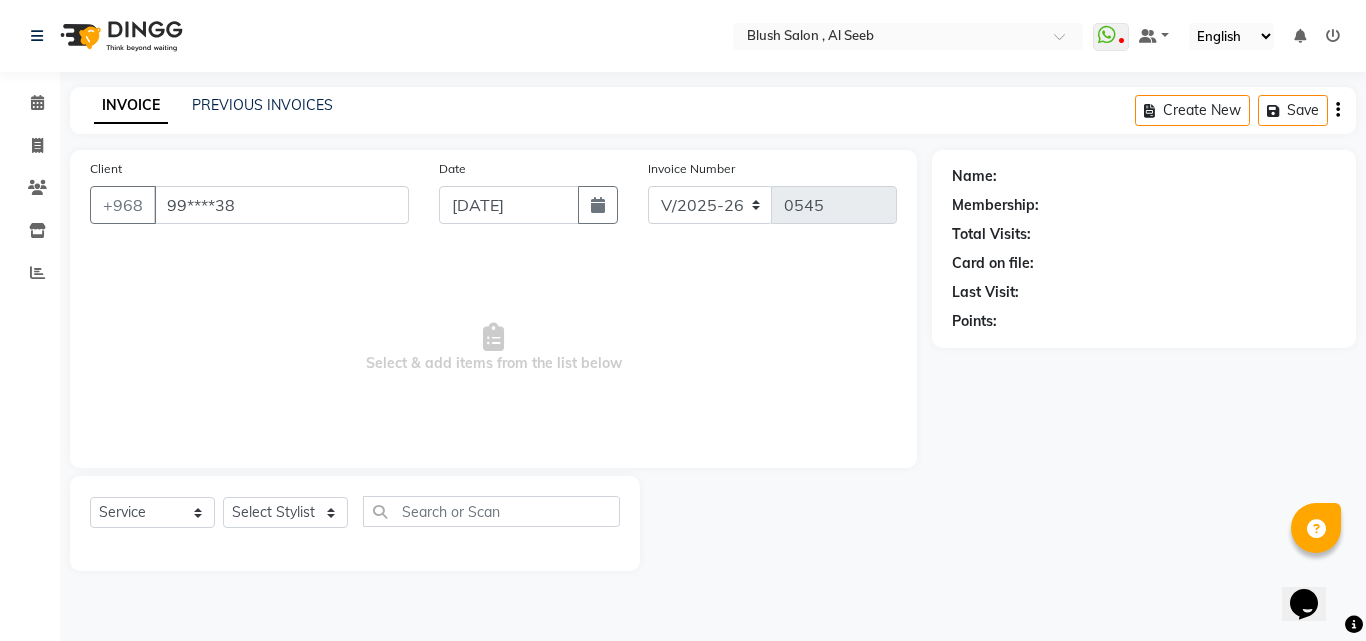 select on "64153" 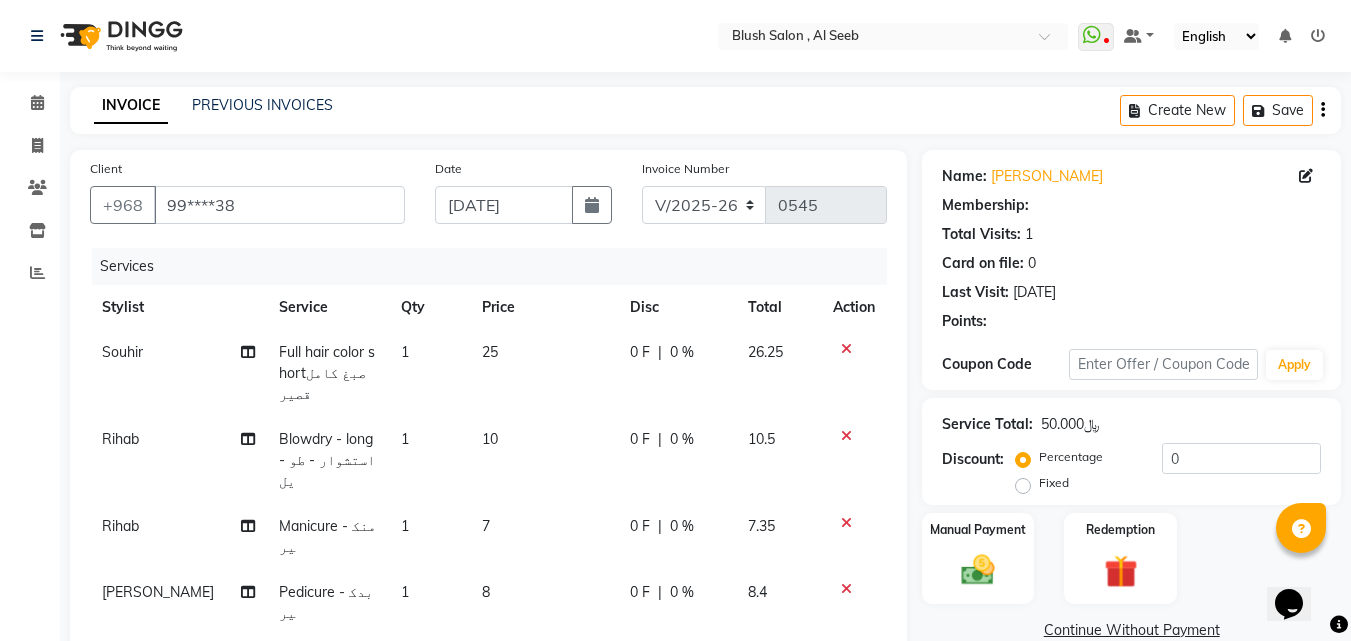 select on "1: Object" 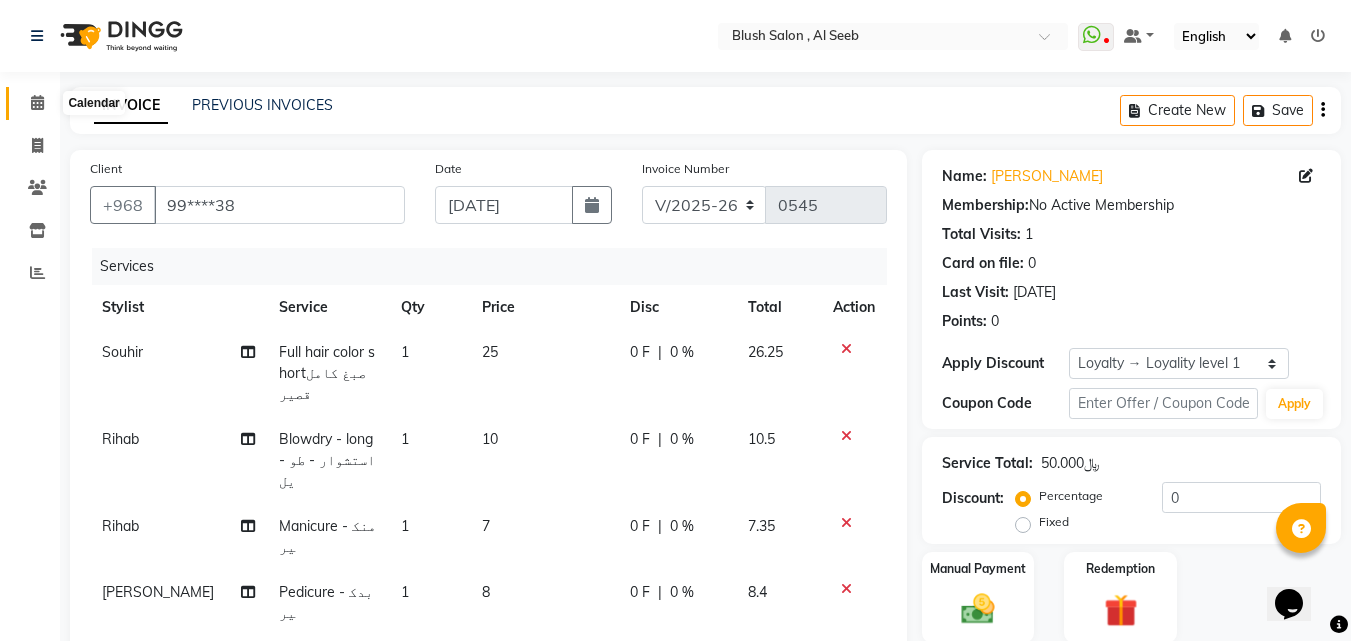 click 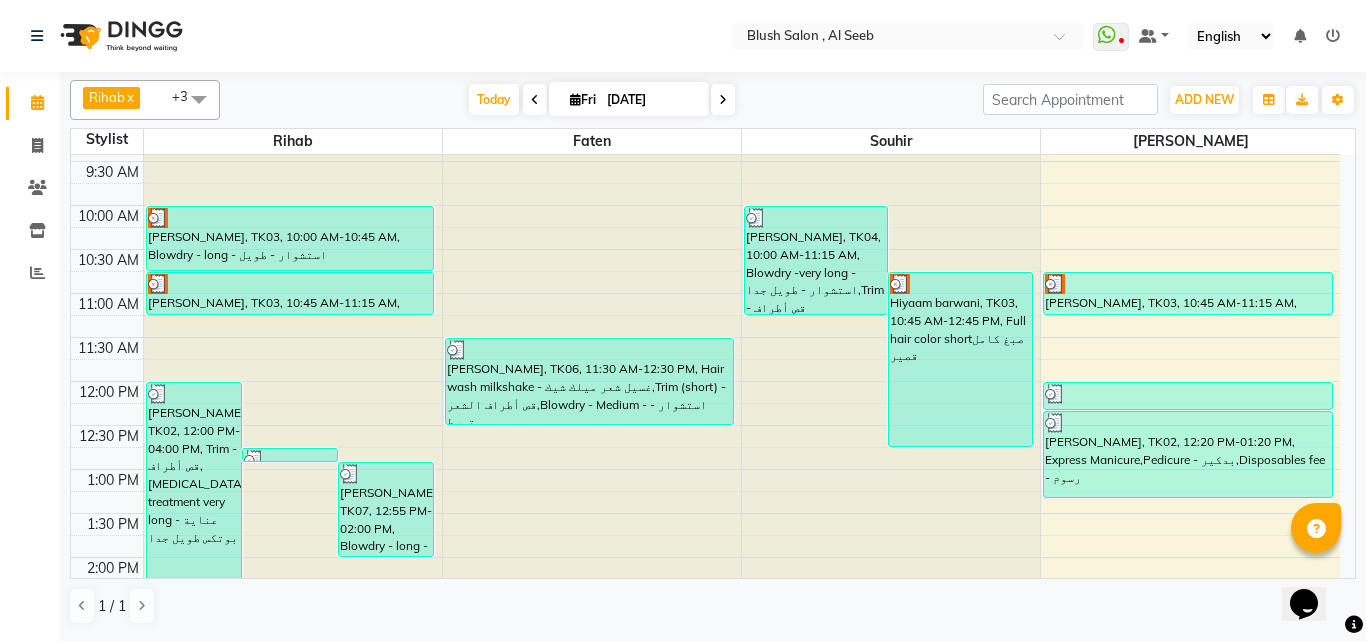 scroll, scrollTop: 1029, scrollLeft: 0, axis: vertical 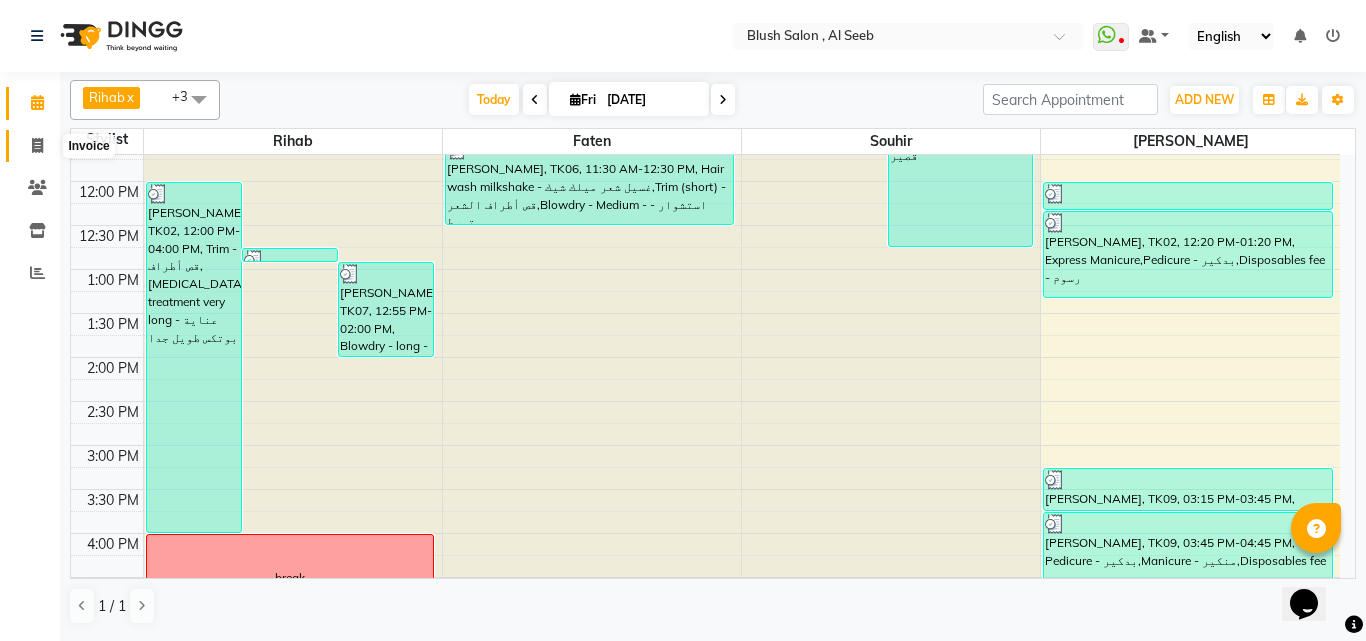click 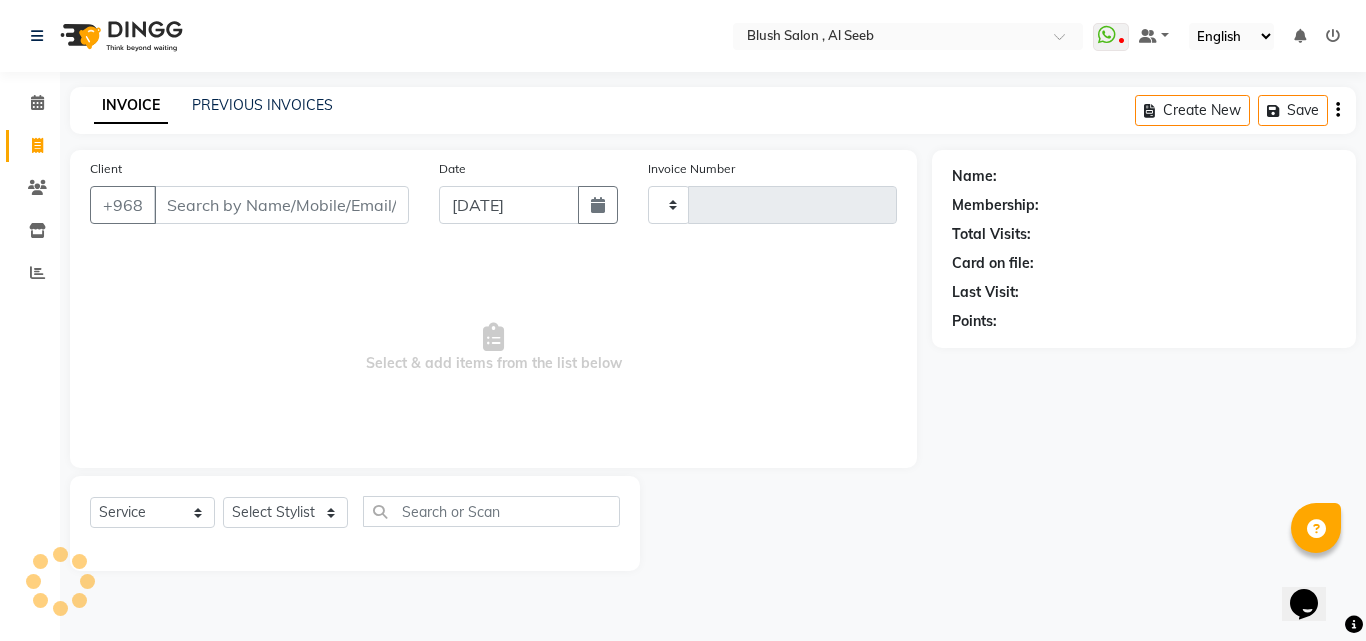 type on "0545" 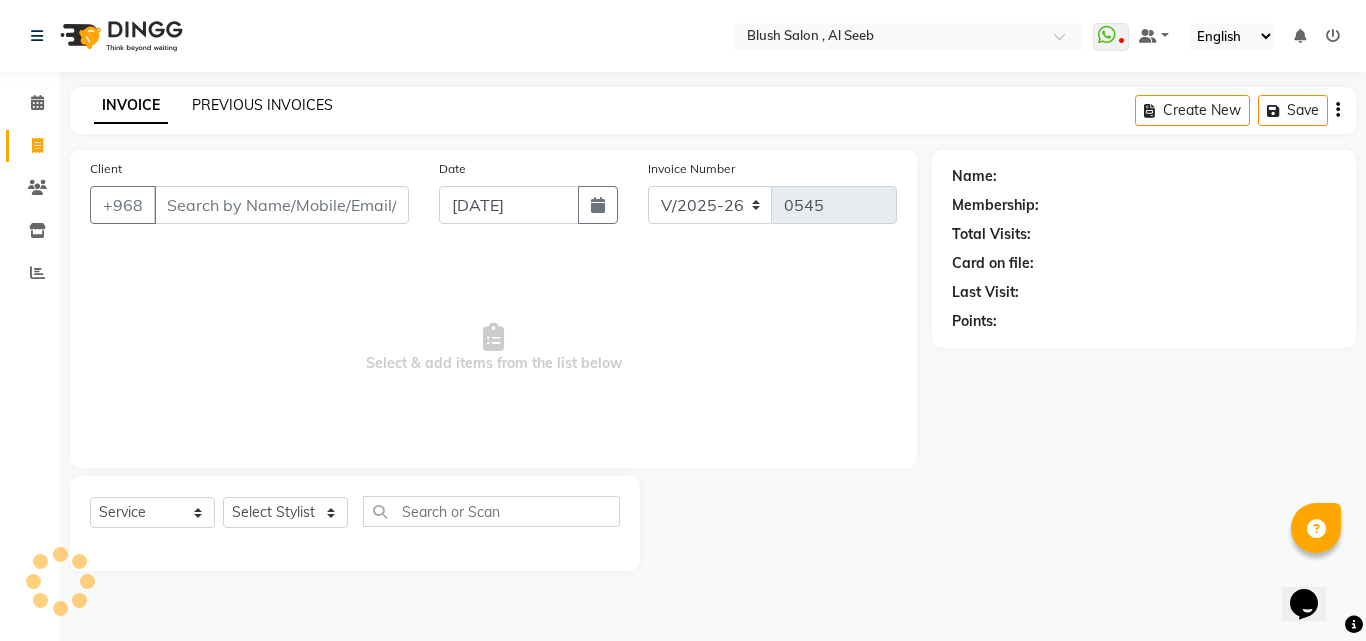 click on "PREVIOUS INVOICES" 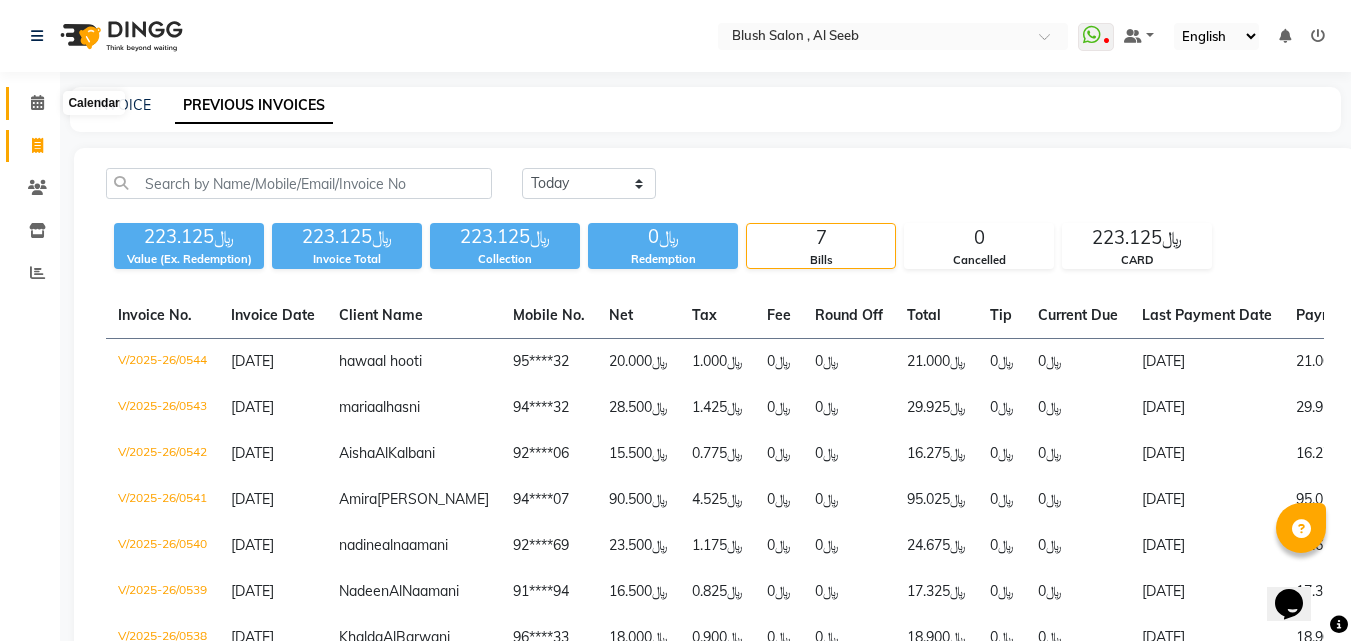 click 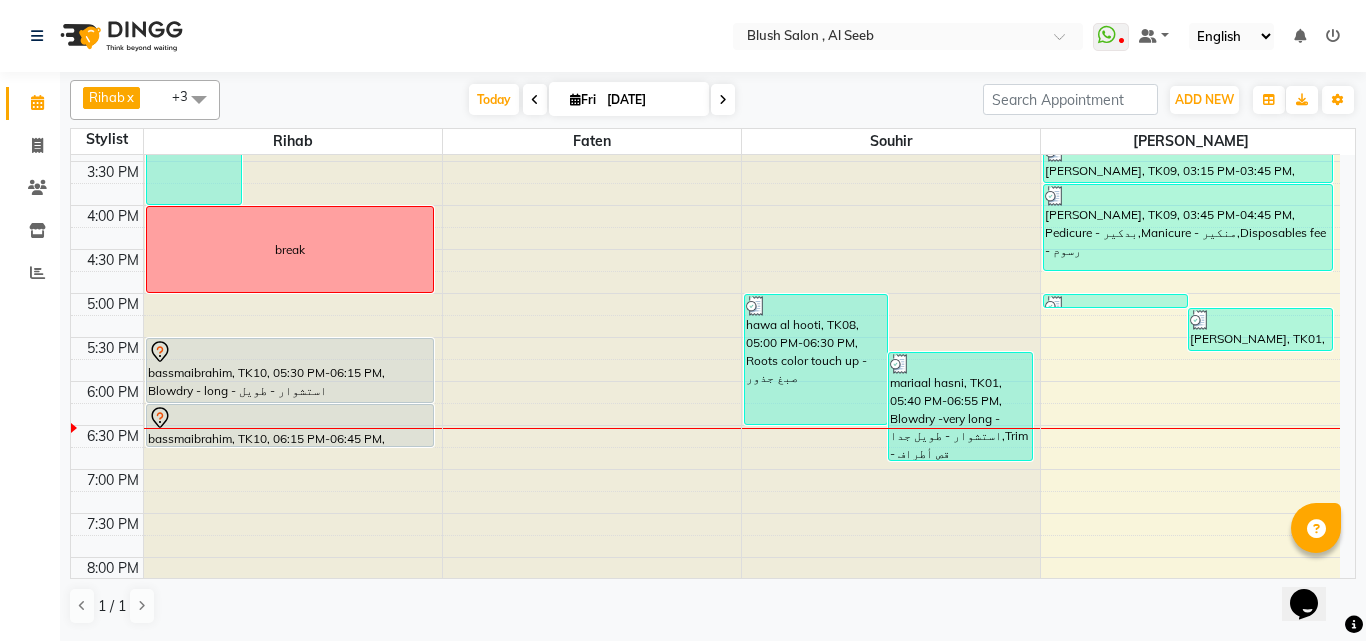 scroll, scrollTop: 1288, scrollLeft: 0, axis: vertical 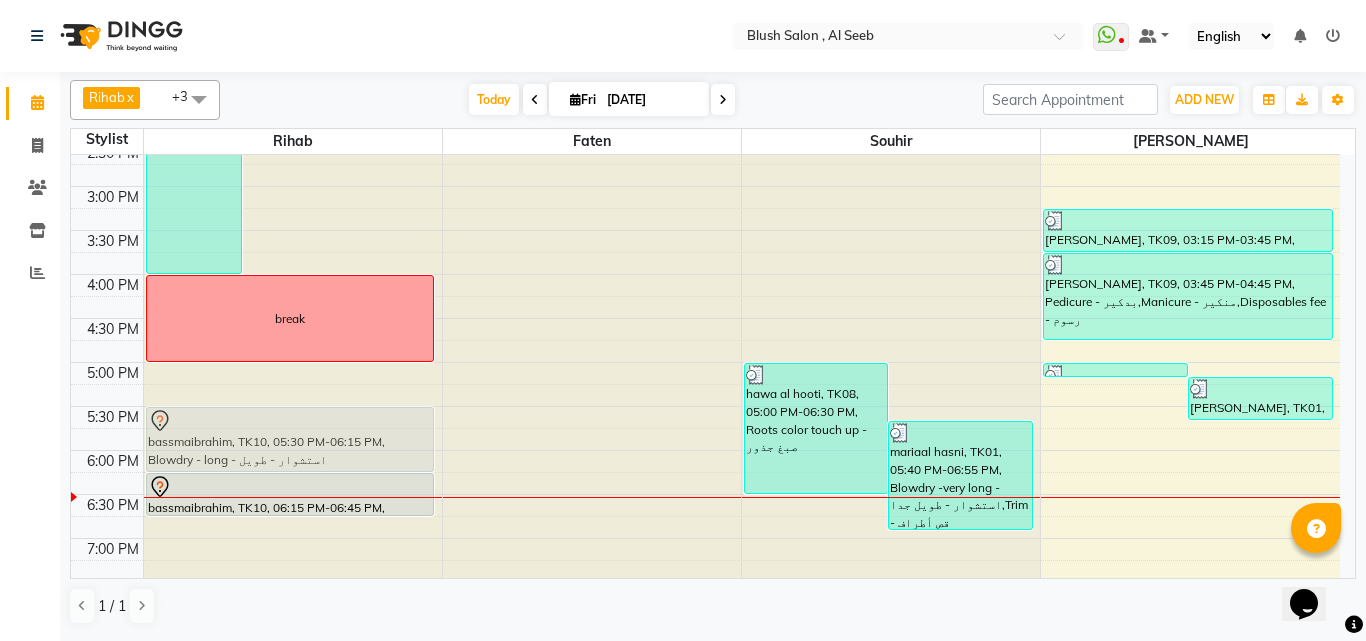 drag, startPoint x: 255, startPoint y: 444, endPoint x: 270, endPoint y: 444, distance: 15 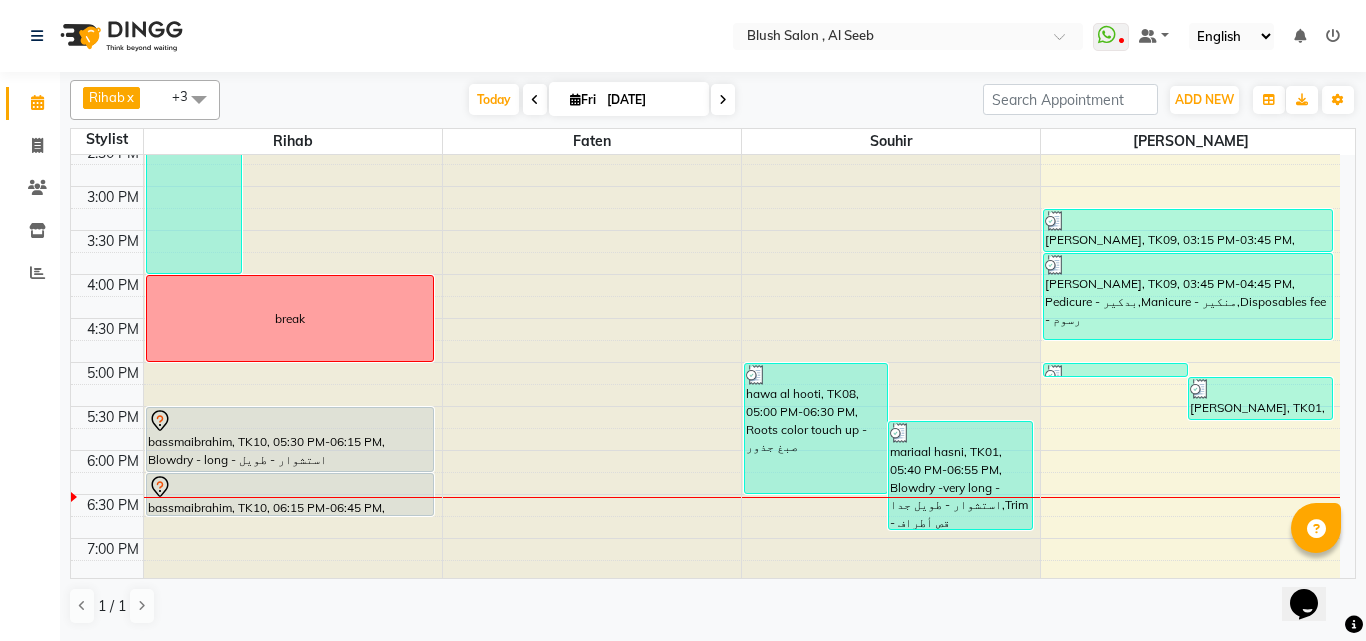 click on "bassmaibrahim, TK10, 05:30 PM-06:15 PM, Blowdry - long - استشوار - طويل" at bounding box center [290, 439] 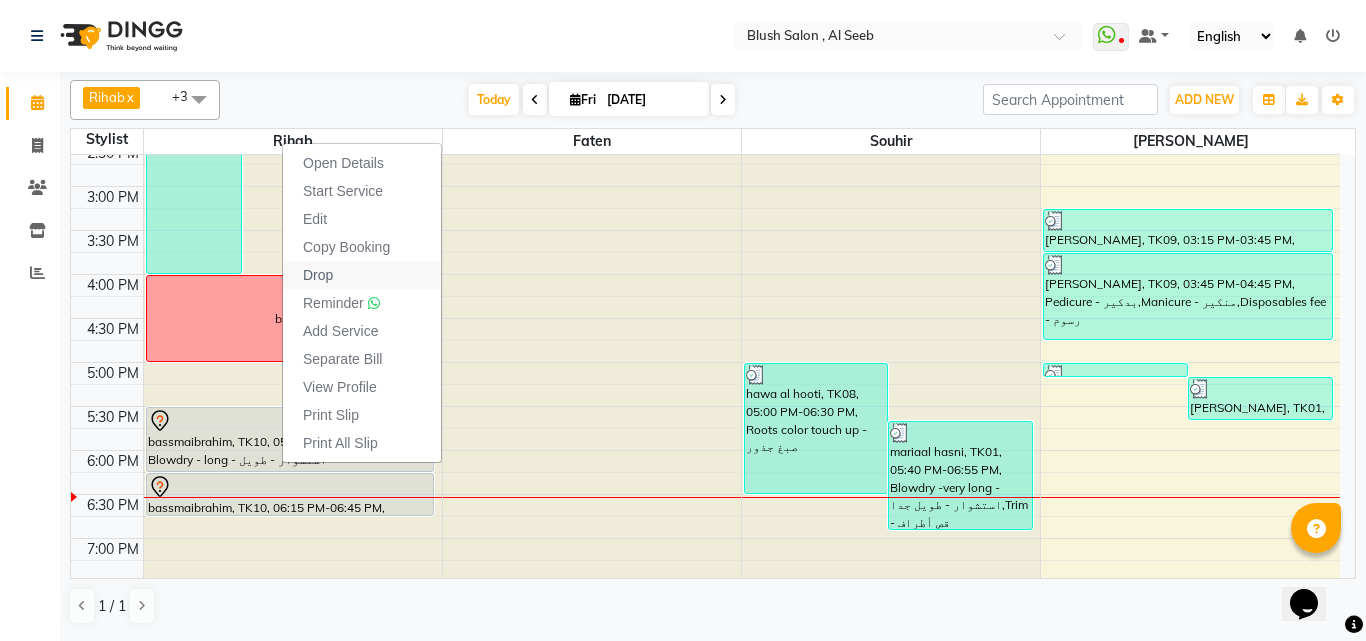 click on "Drop" at bounding box center [318, 275] 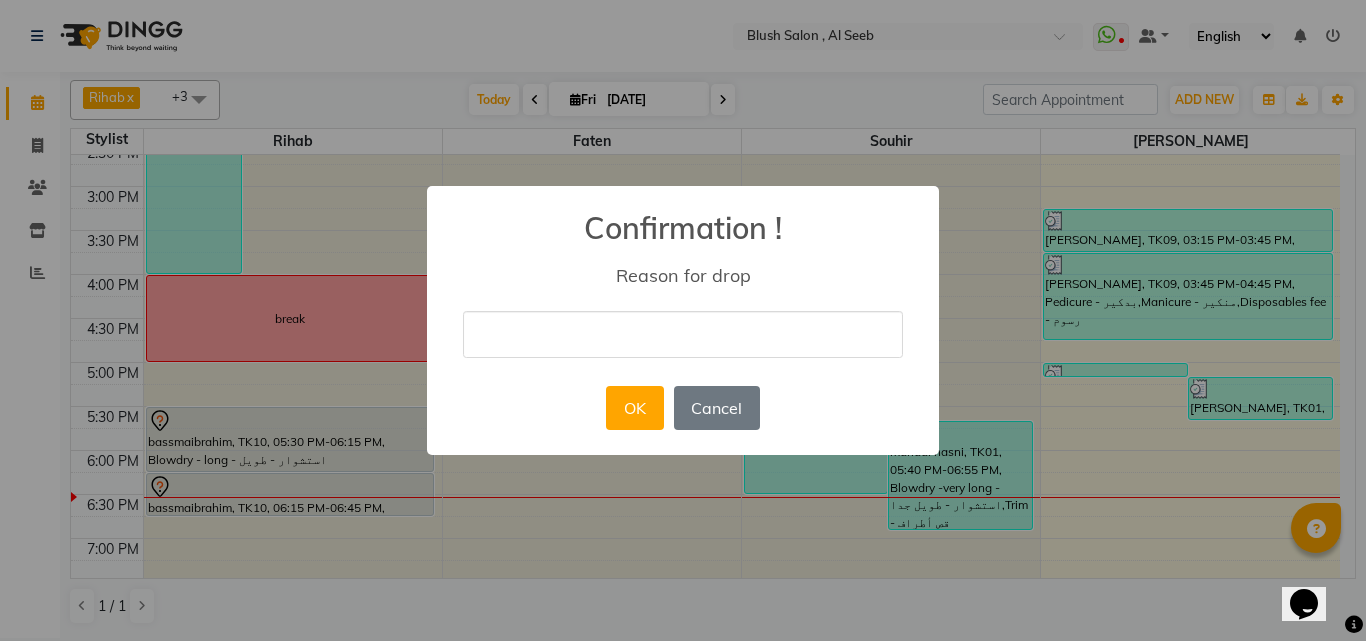 click at bounding box center [683, 334] 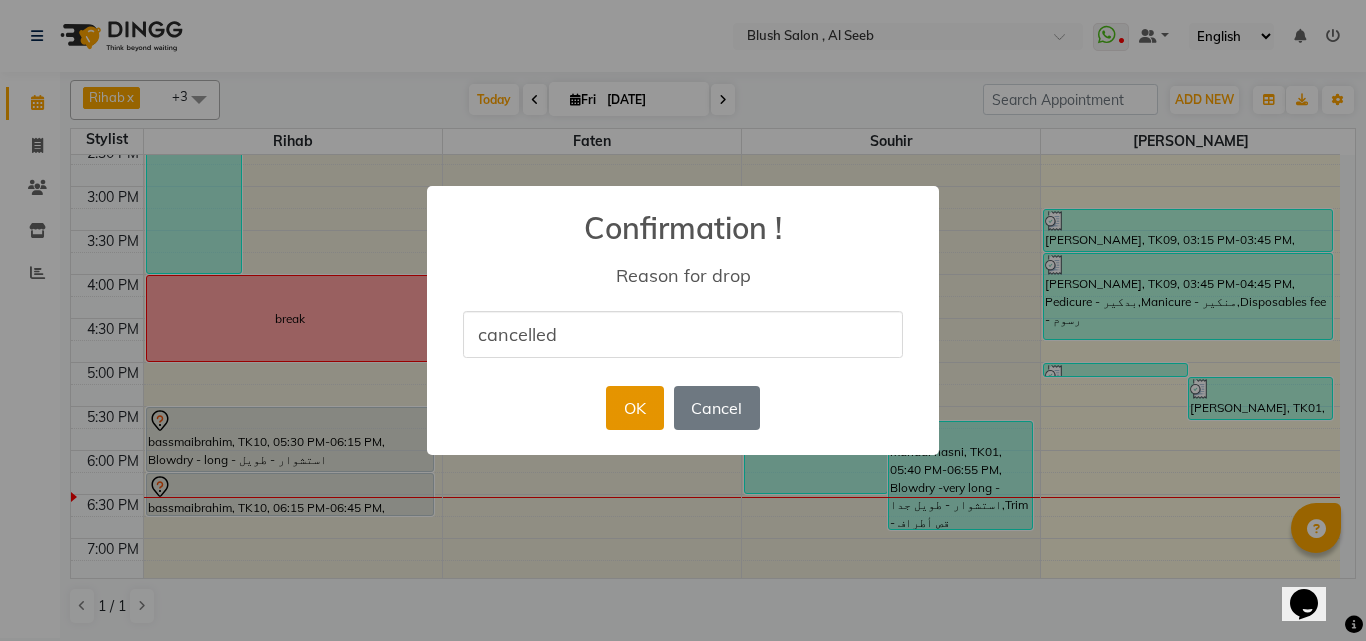 click on "OK" at bounding box center [634, 408] 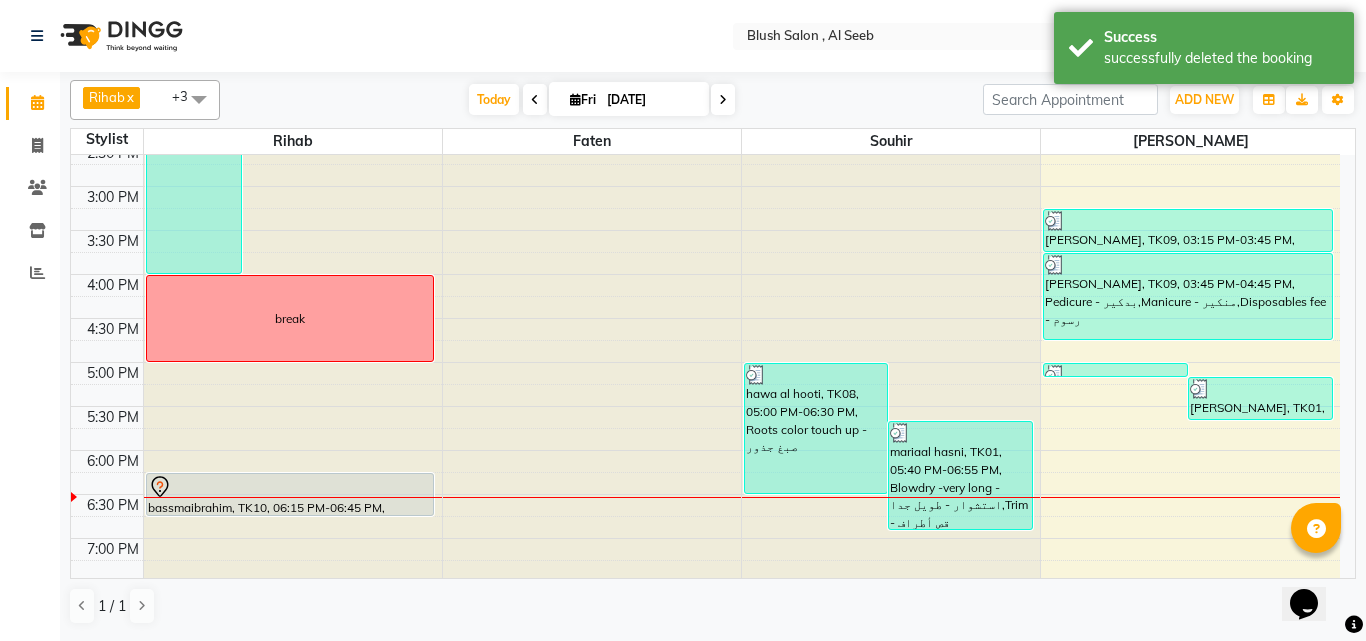 click at bounding box center [290, 515] 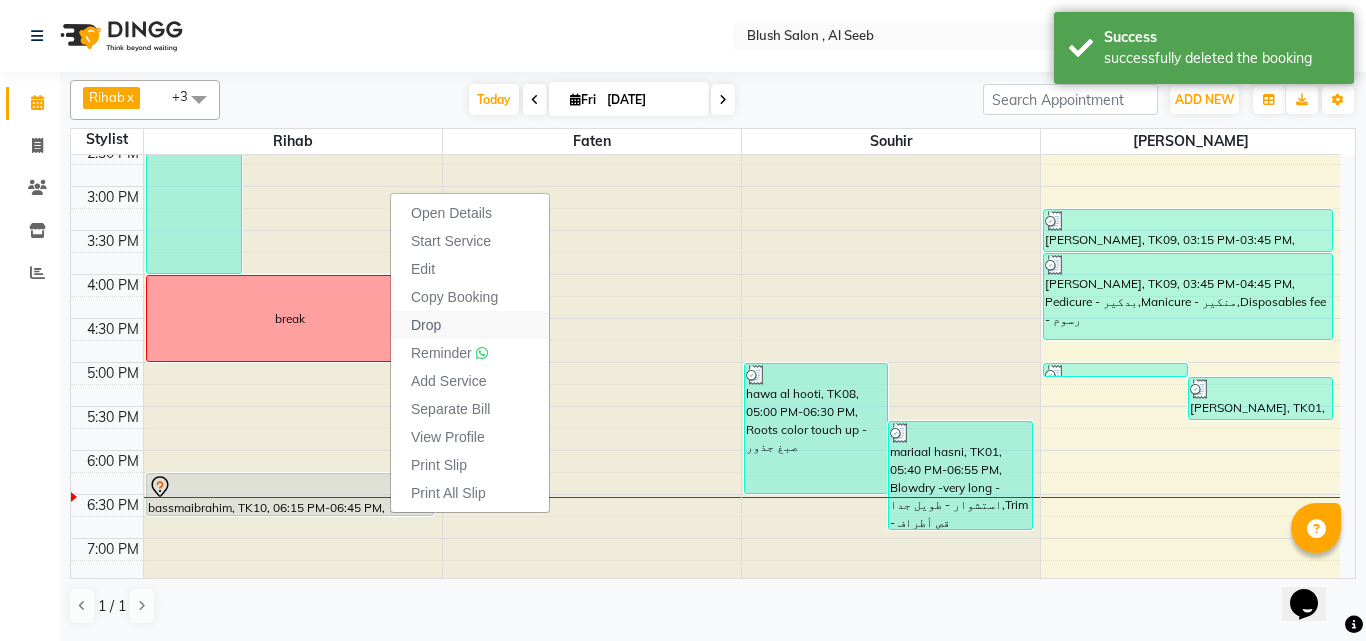 click on "Drop" at bounding box center (470, 325) 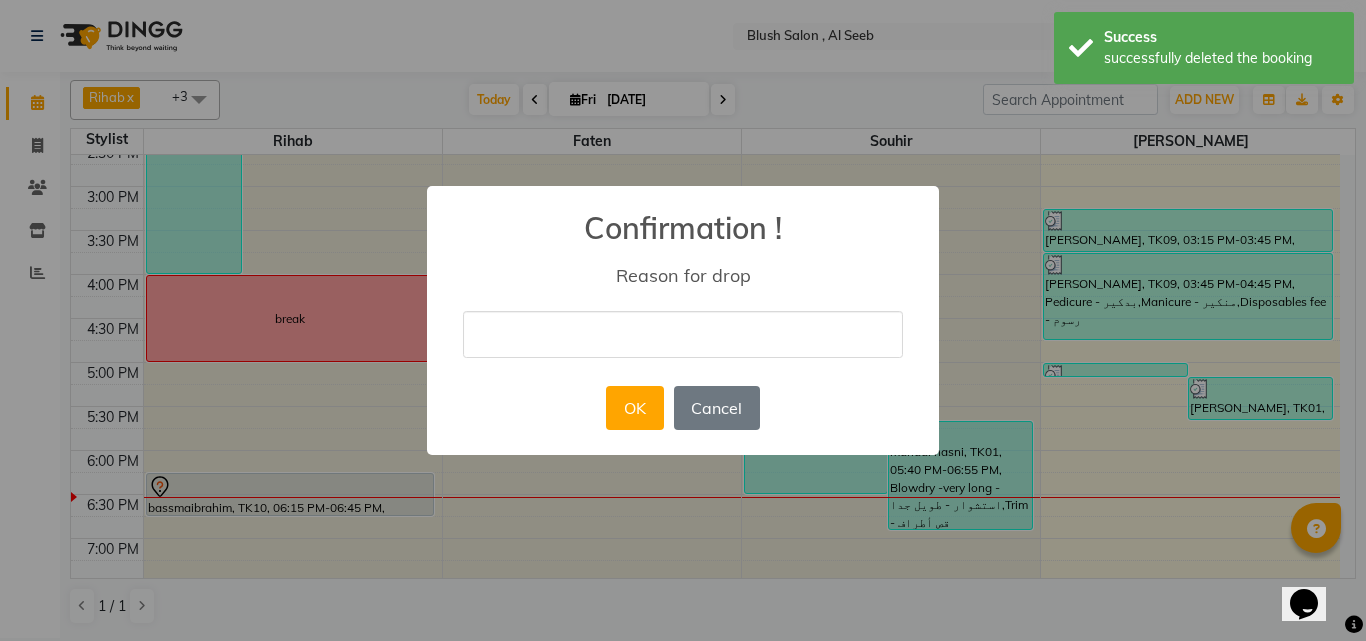 click at bounding box center (683, 334) 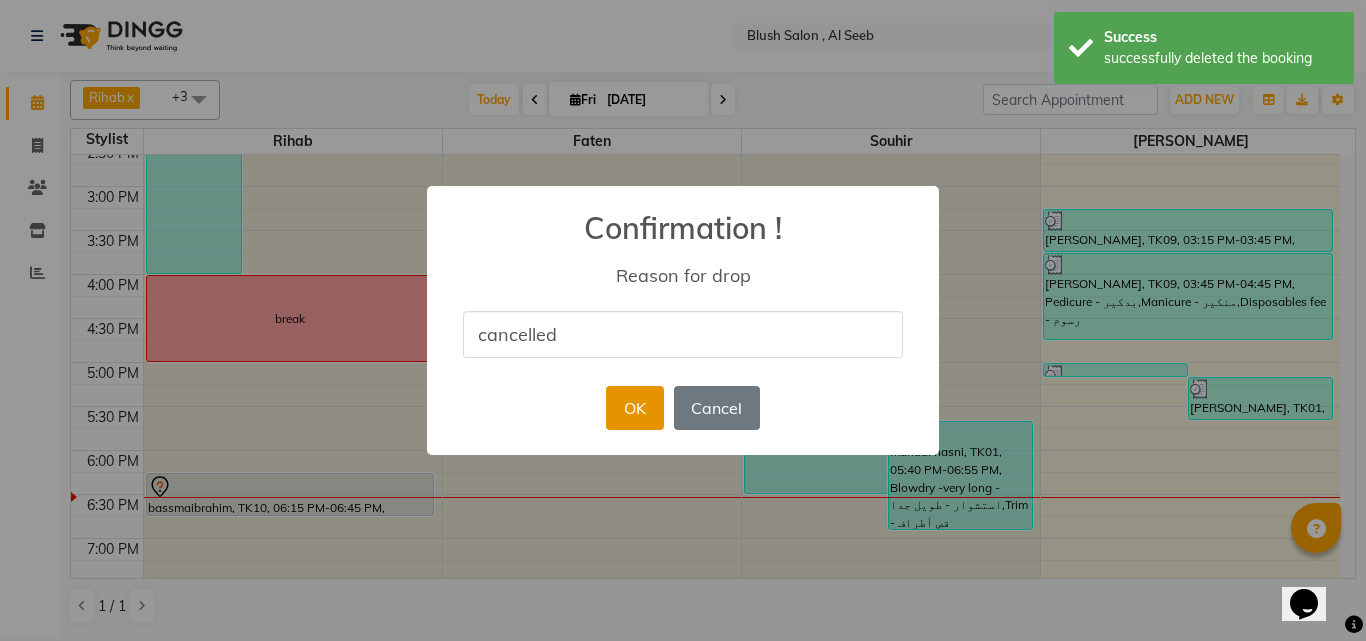 click on "OK" at bounding box center [634, 408] 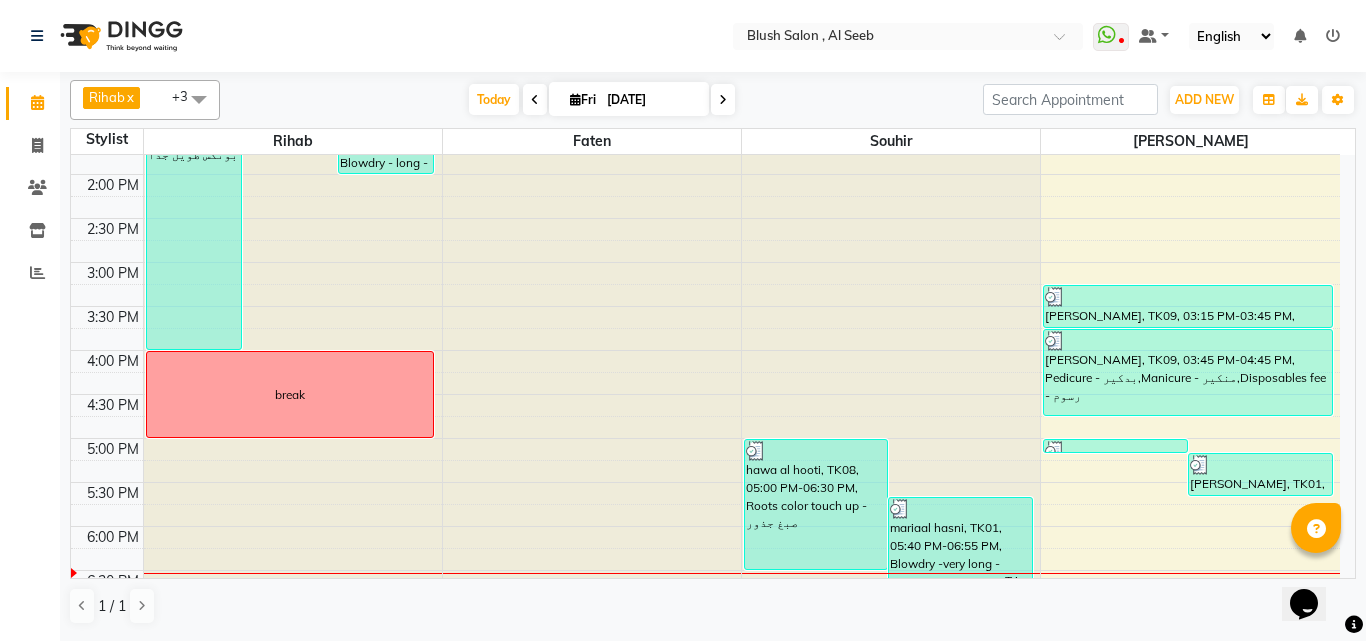scroll, scrollTop: 1088, scrollLeft: 0, axis: vertical 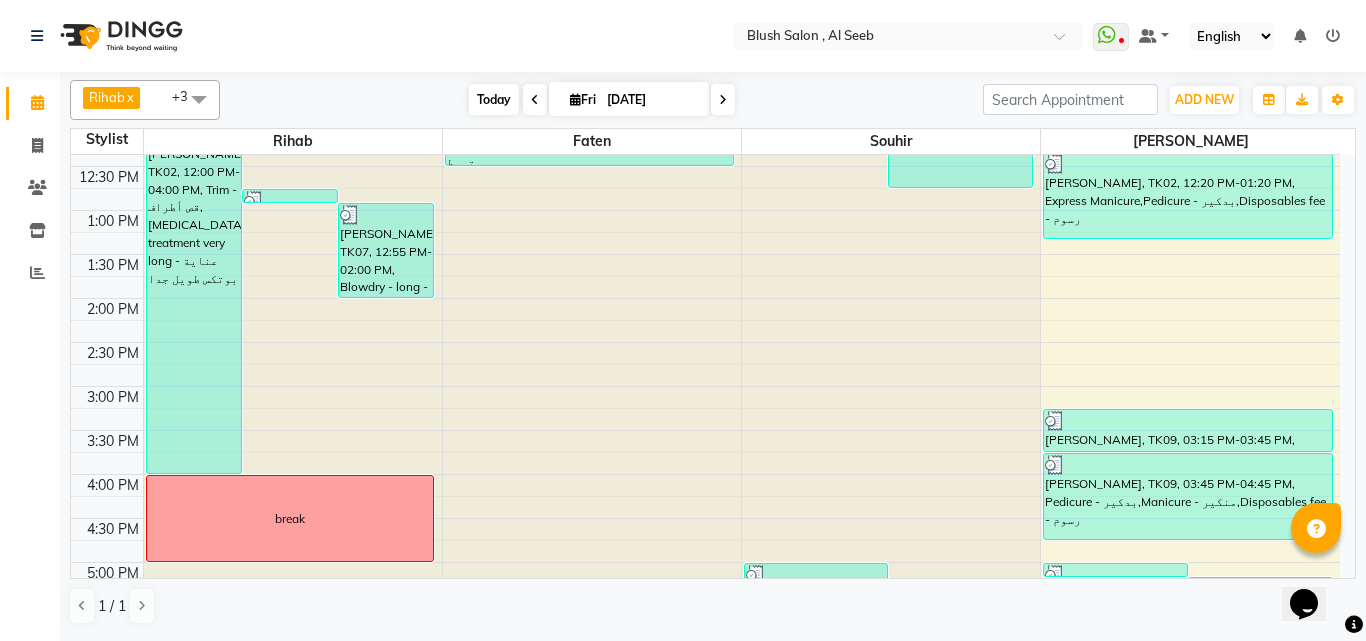click on "Today" at bounding box center [494, 99] 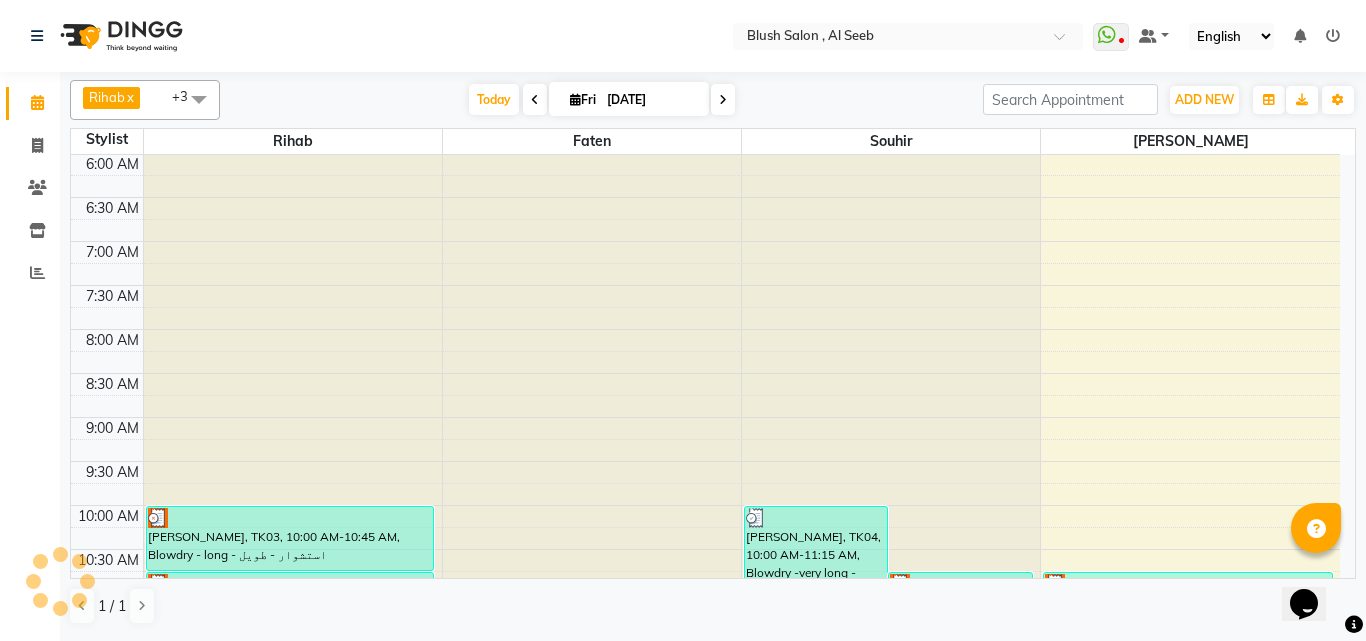 scroll, scrollTop: 1585, scrollLeft: 0, axis: vertical 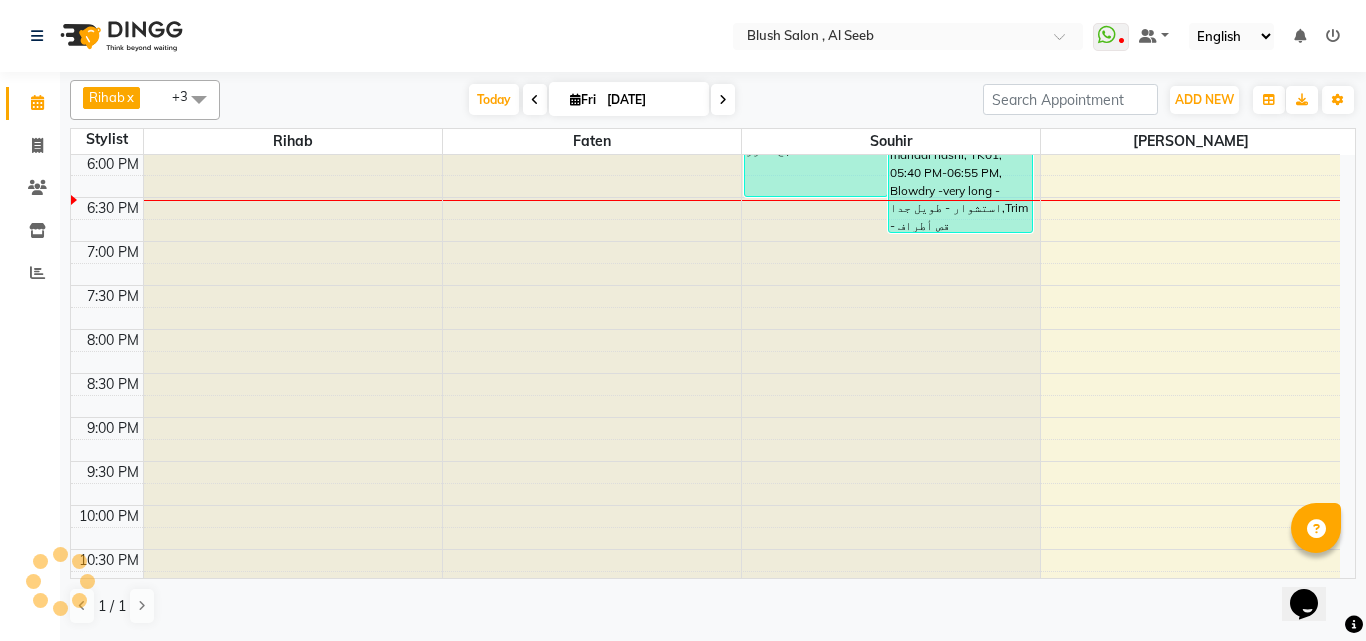 click on "Fri" at bounding box center [583, 99] 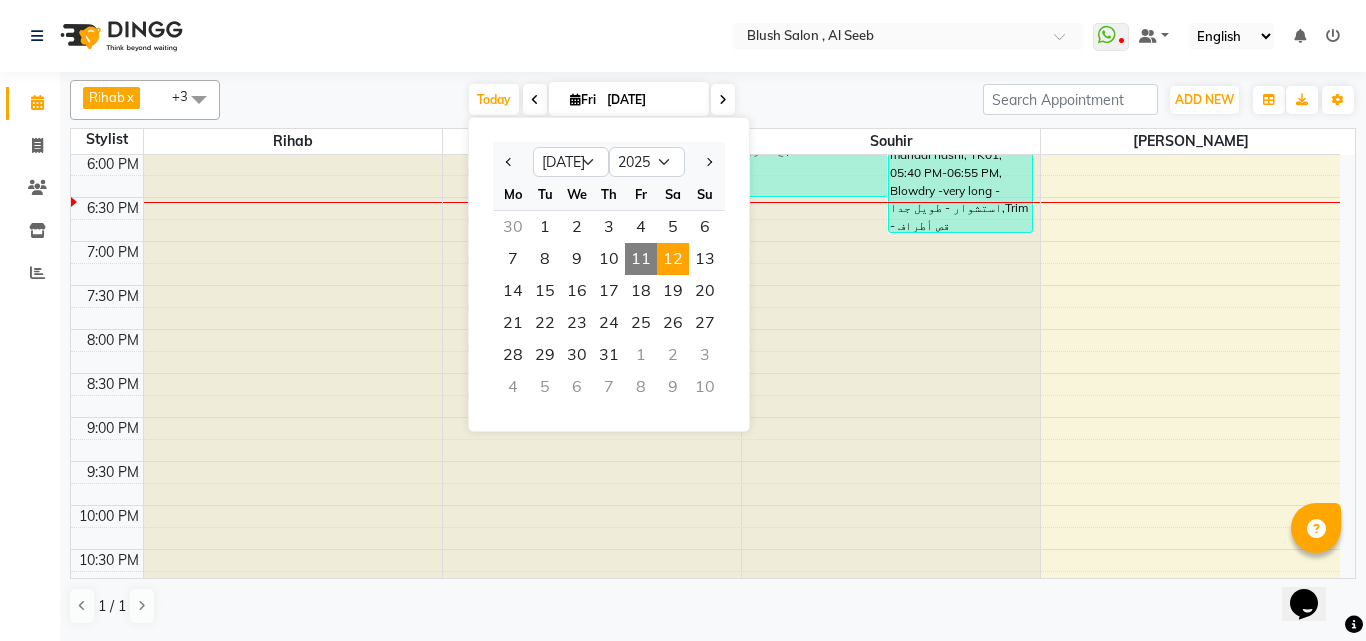 click on "12" at bounding box center [673, 259] 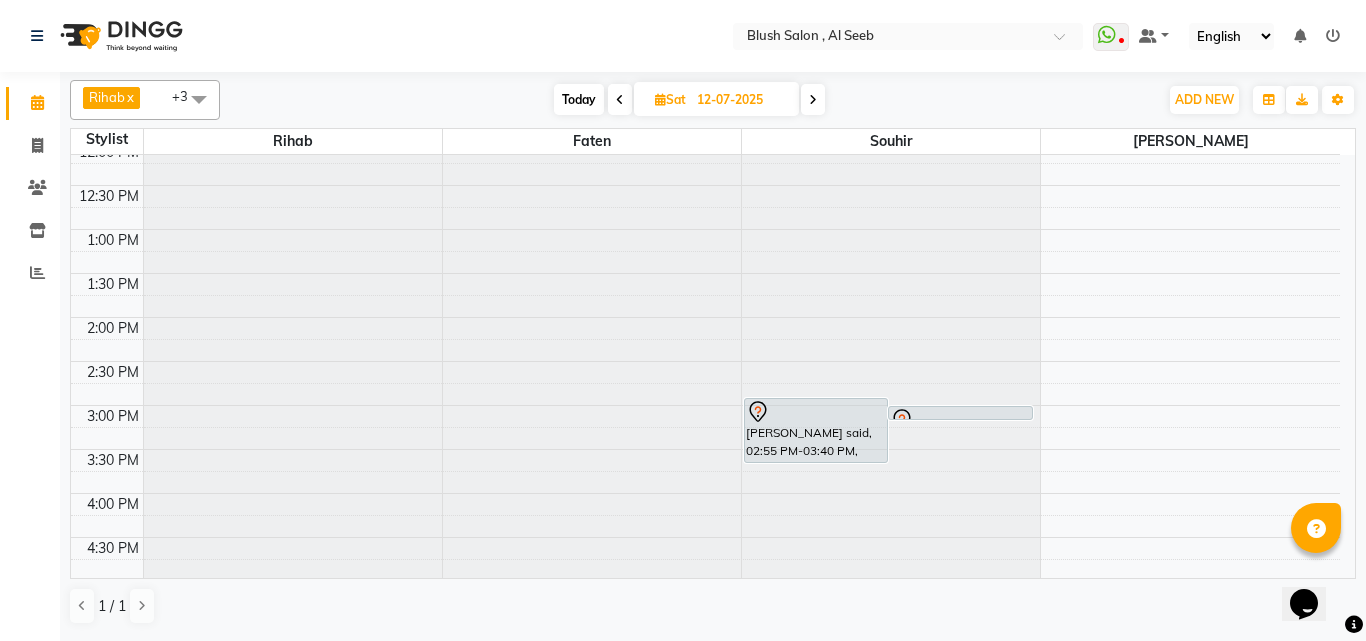 scroll, scrollTop: 988, scrollLeft: 0, axis: vertical 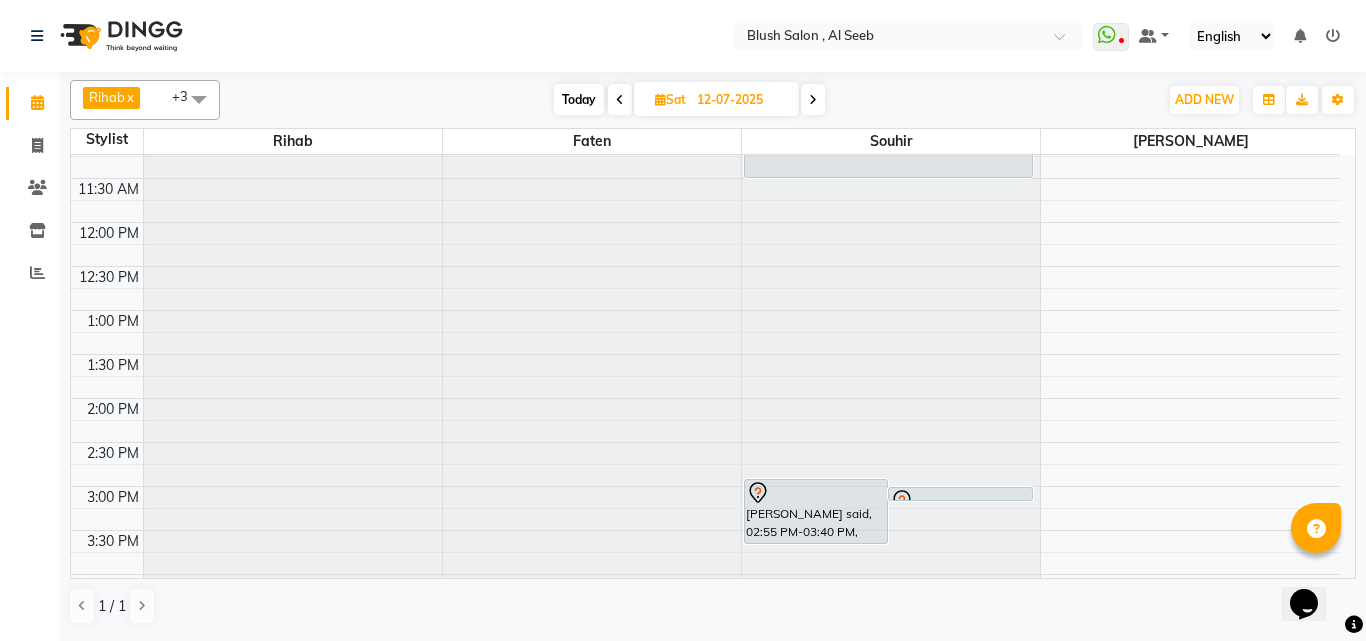 click on "Today" at bounding box center (579, 99) 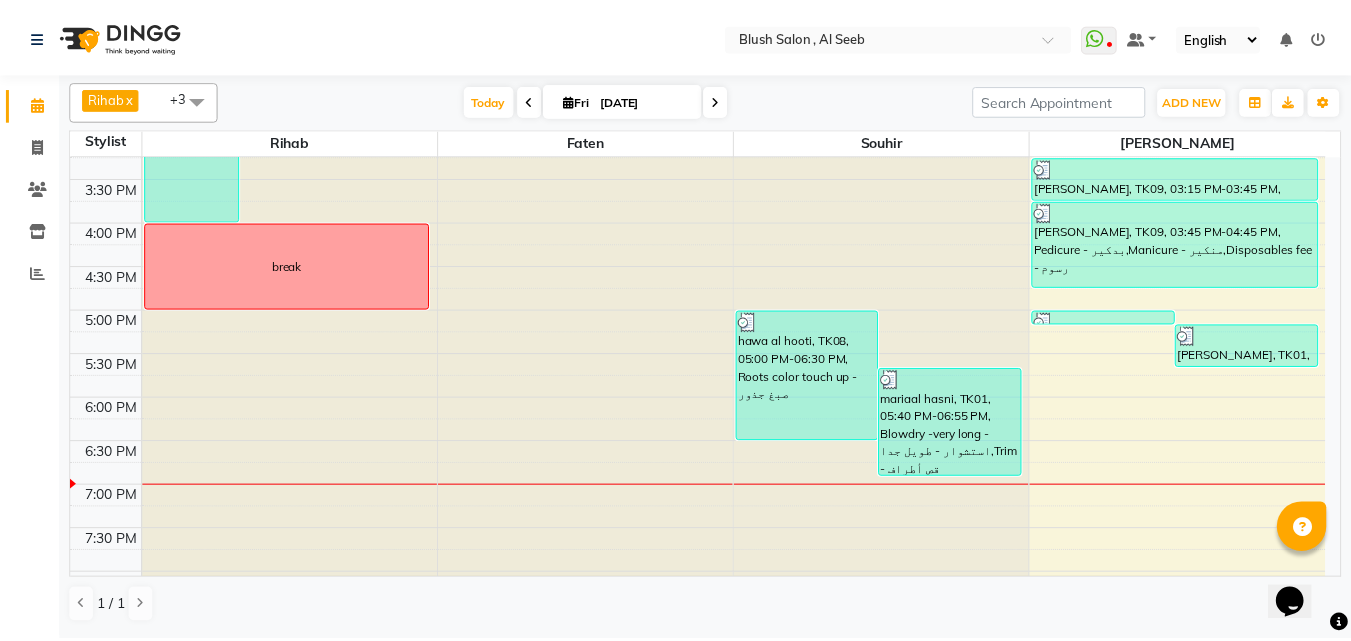 scroll, scrollTop: 1385, scrollLeft: 0, axis: vertical 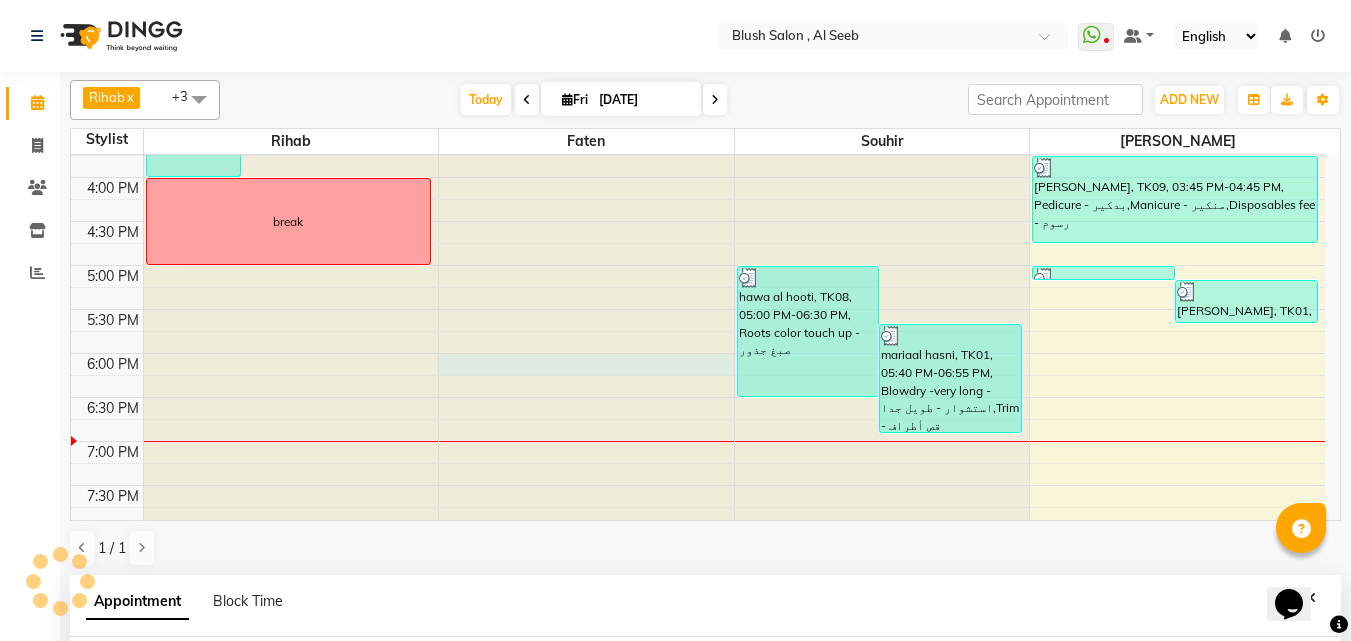 select on "38038" 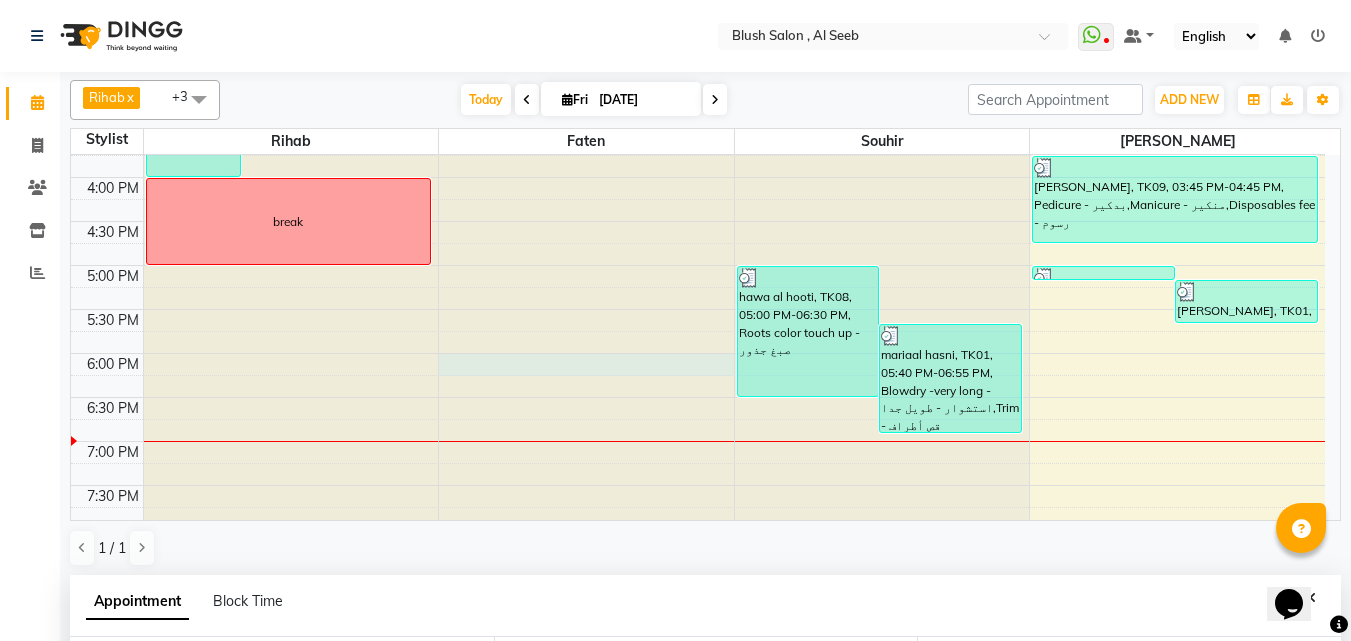 scroll, scrollTop: 389, scrollLeft: 0, axis: vertical 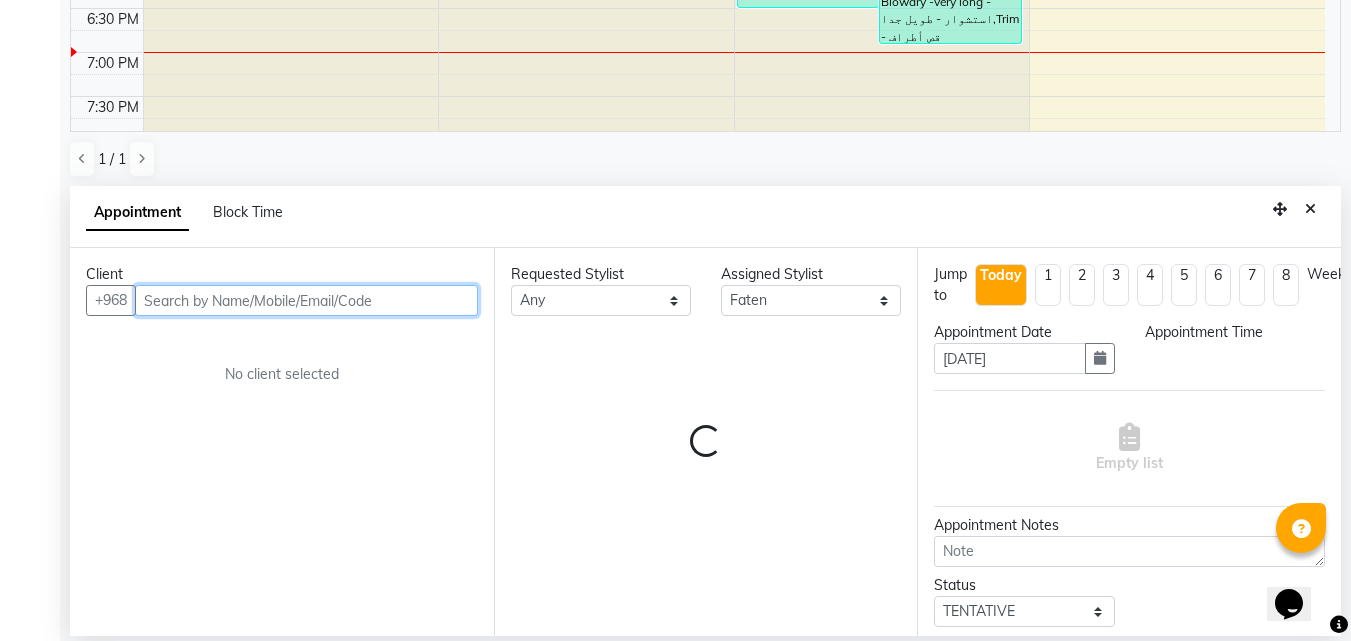 select on "1080" 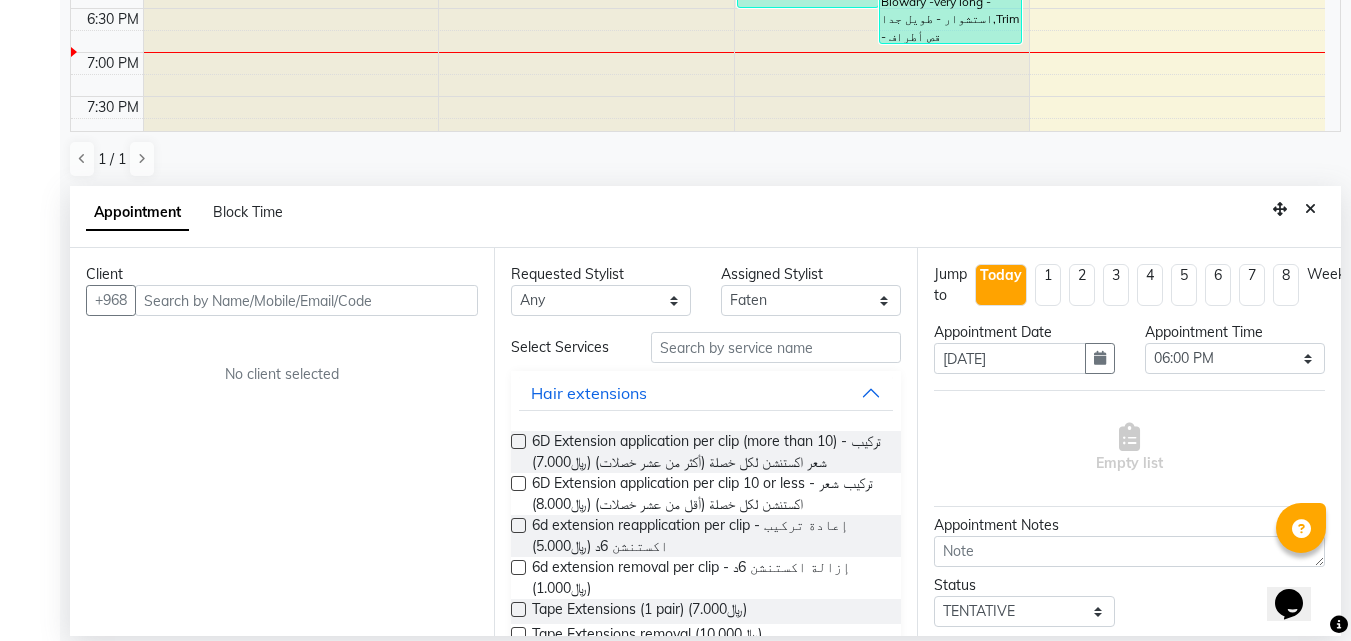 click at bounding box center (1310, 209) 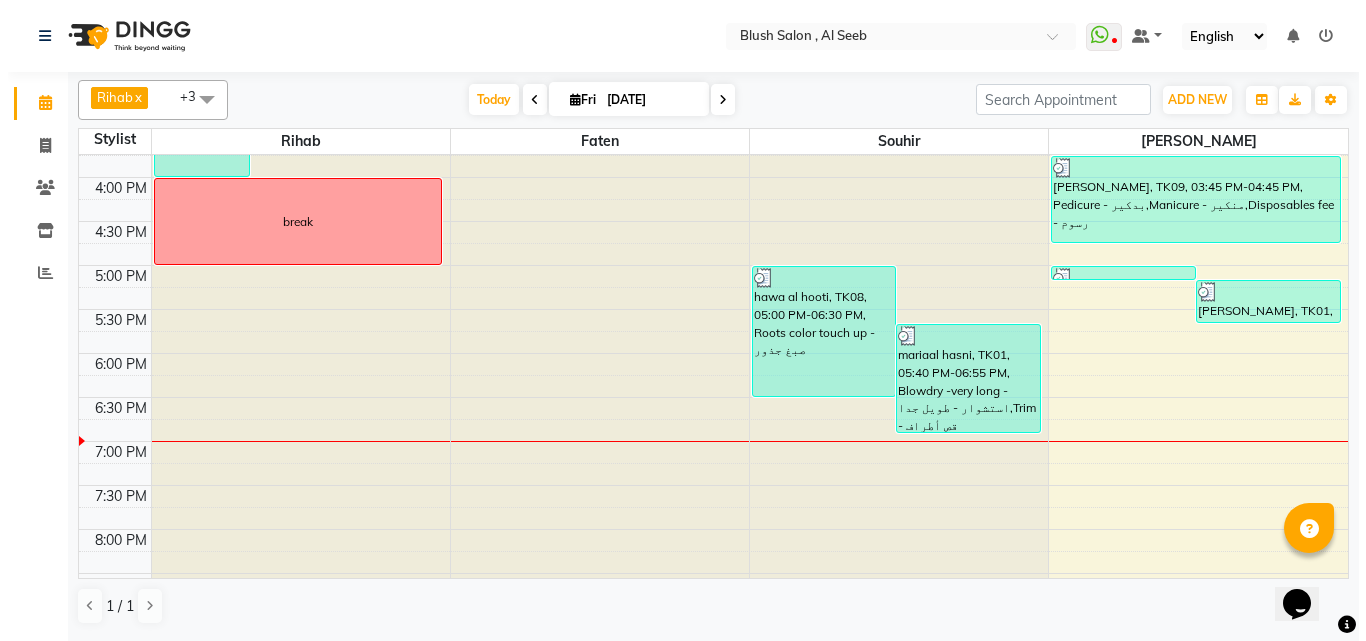 scroll, scrollTop: 0, scrollLeft: 0, axis: both 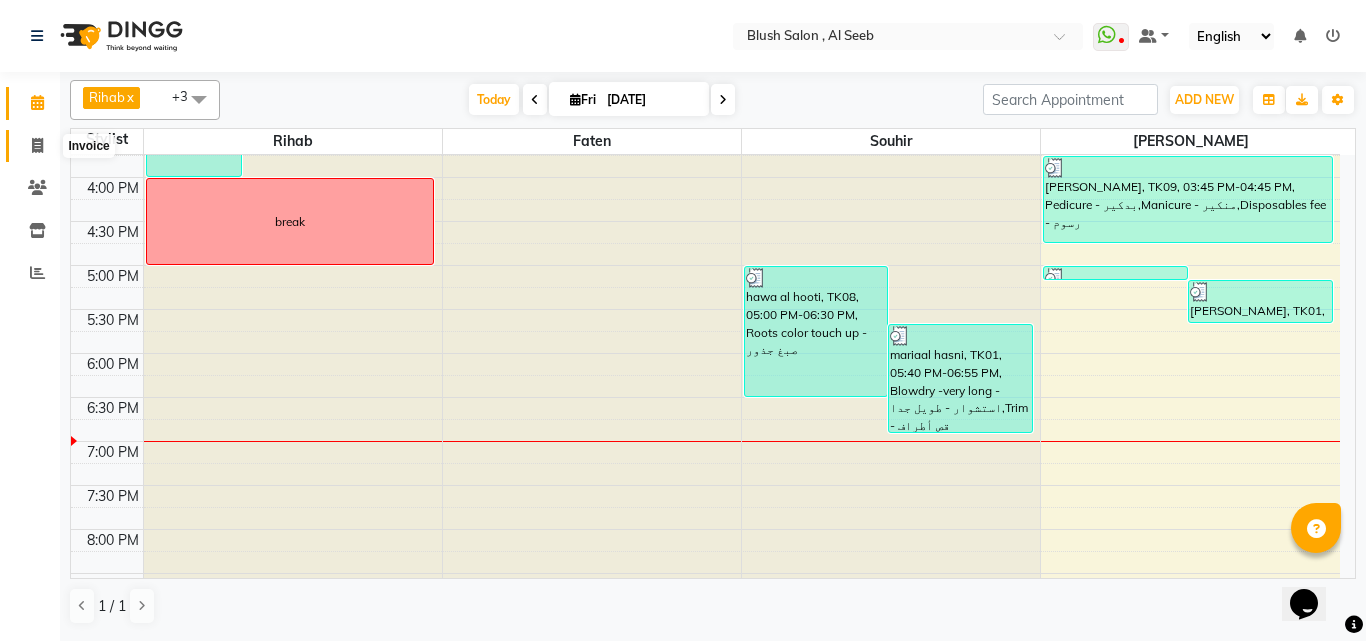 click 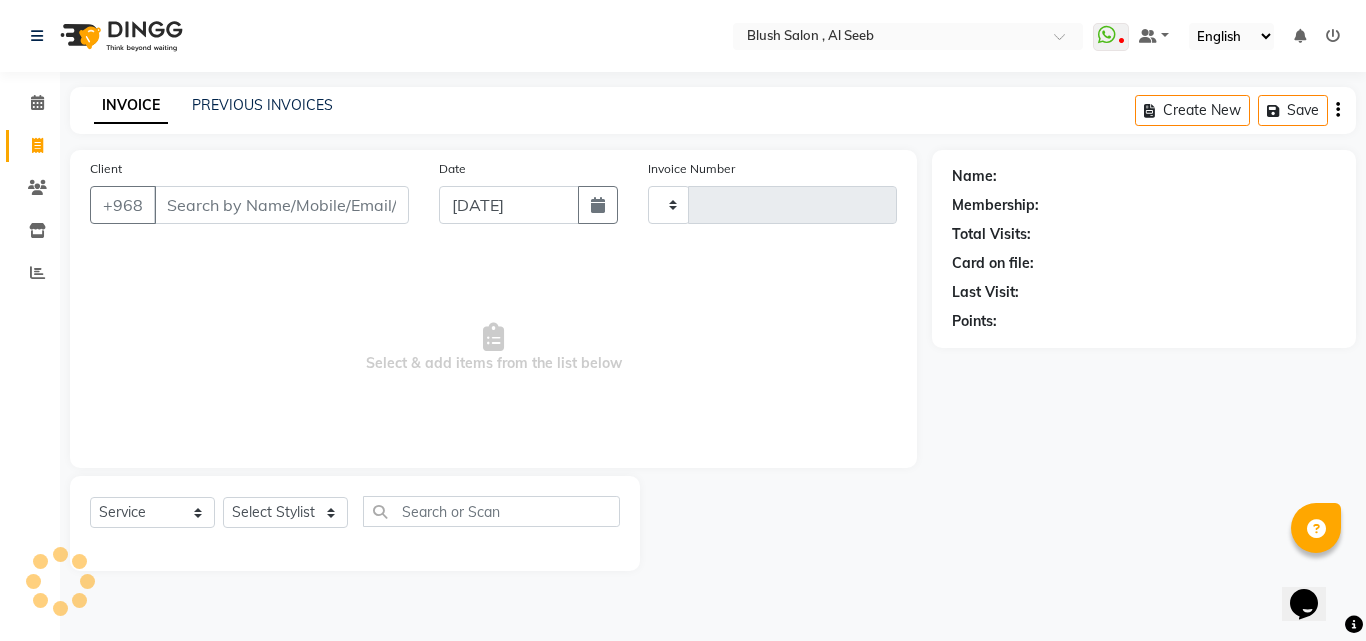 type on "0545" 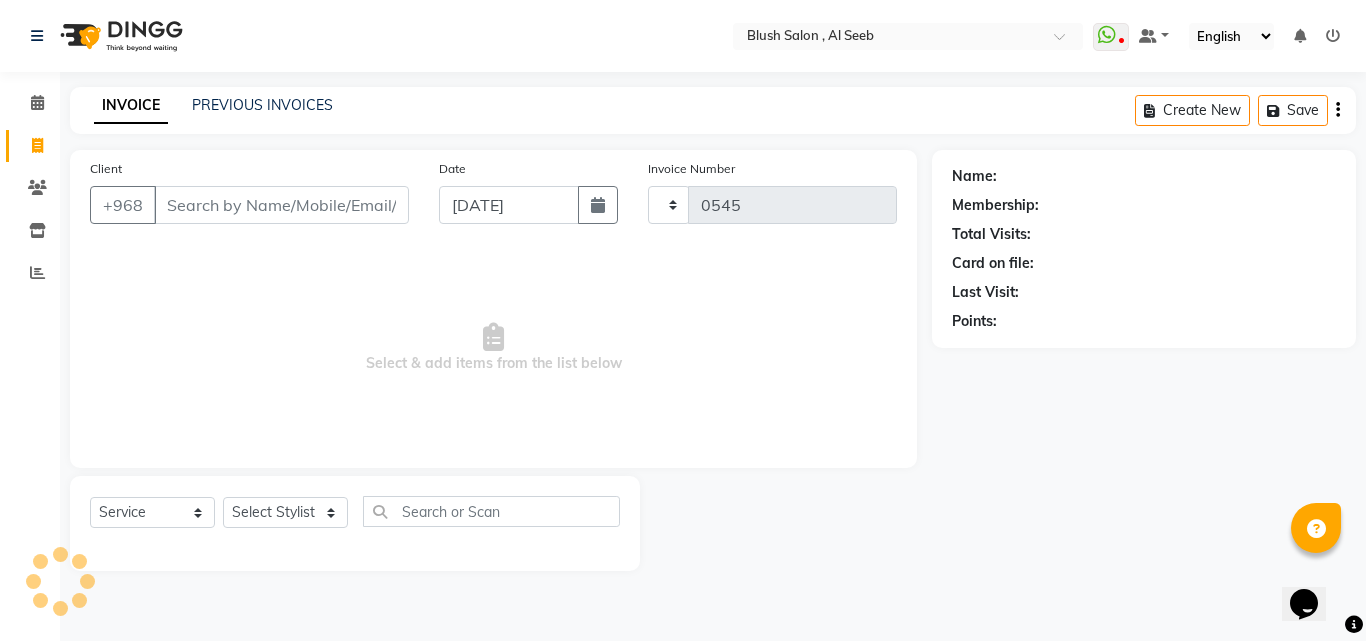 select on "5589" 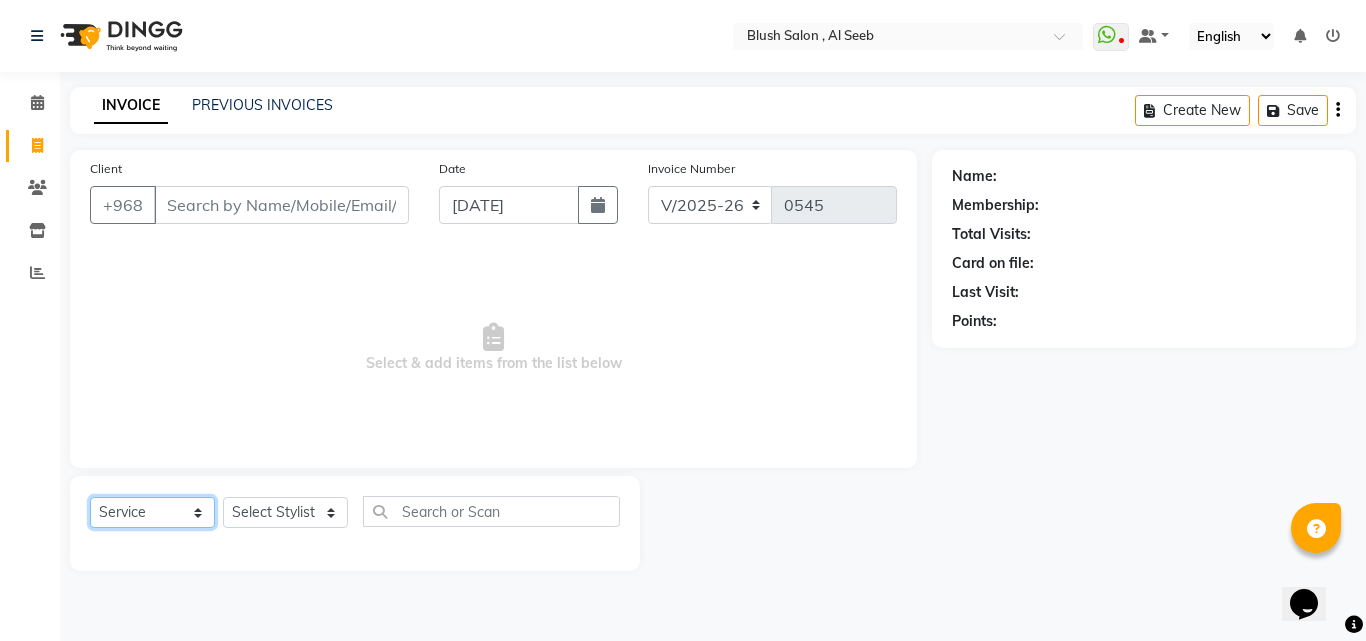 click on "Select  Service  Product  Membership  Package Voucher Prepaid Gift Card" 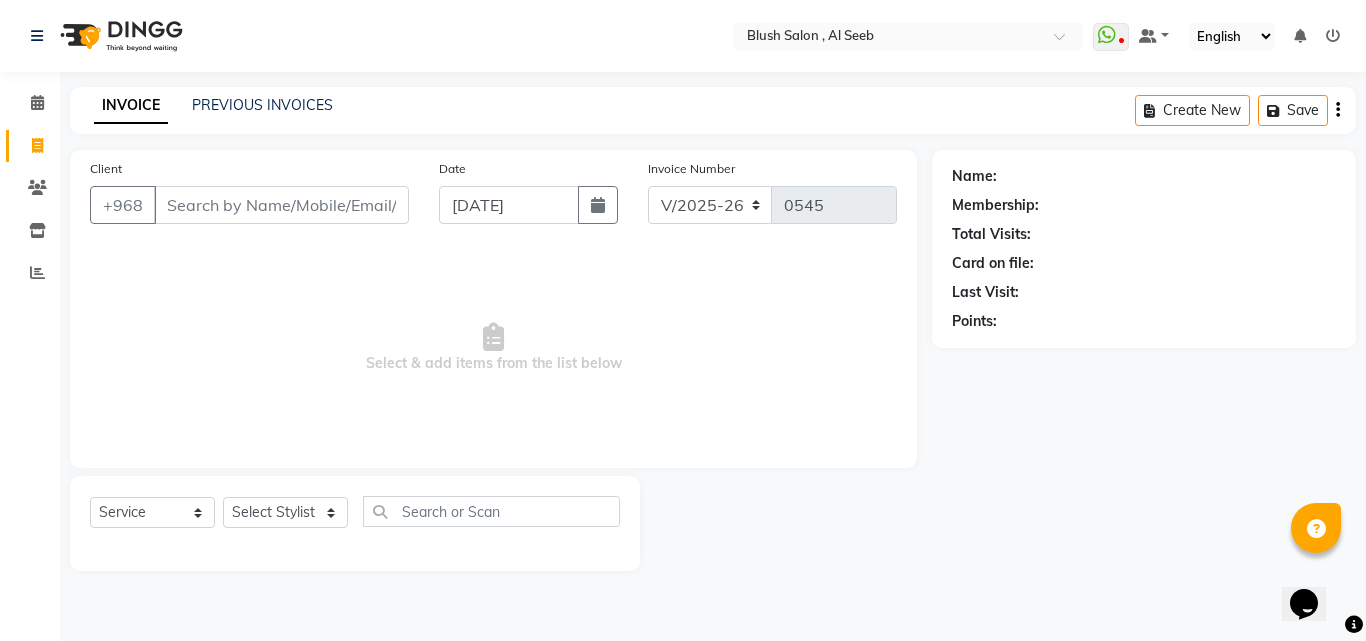 click on "Calendar  Invoice  Clients  Inventory  Reports Completed InProgress Upcoming Dropped Tentative Check-In Confirm Bookings Segments Page Builder" 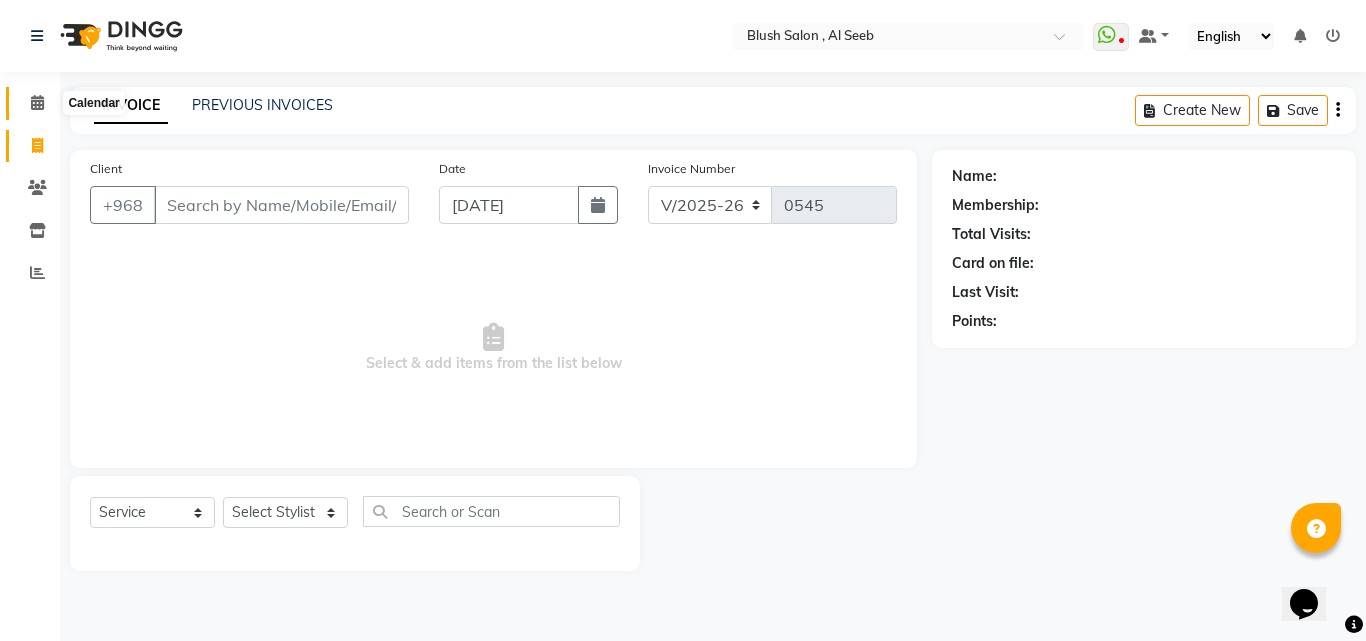 click 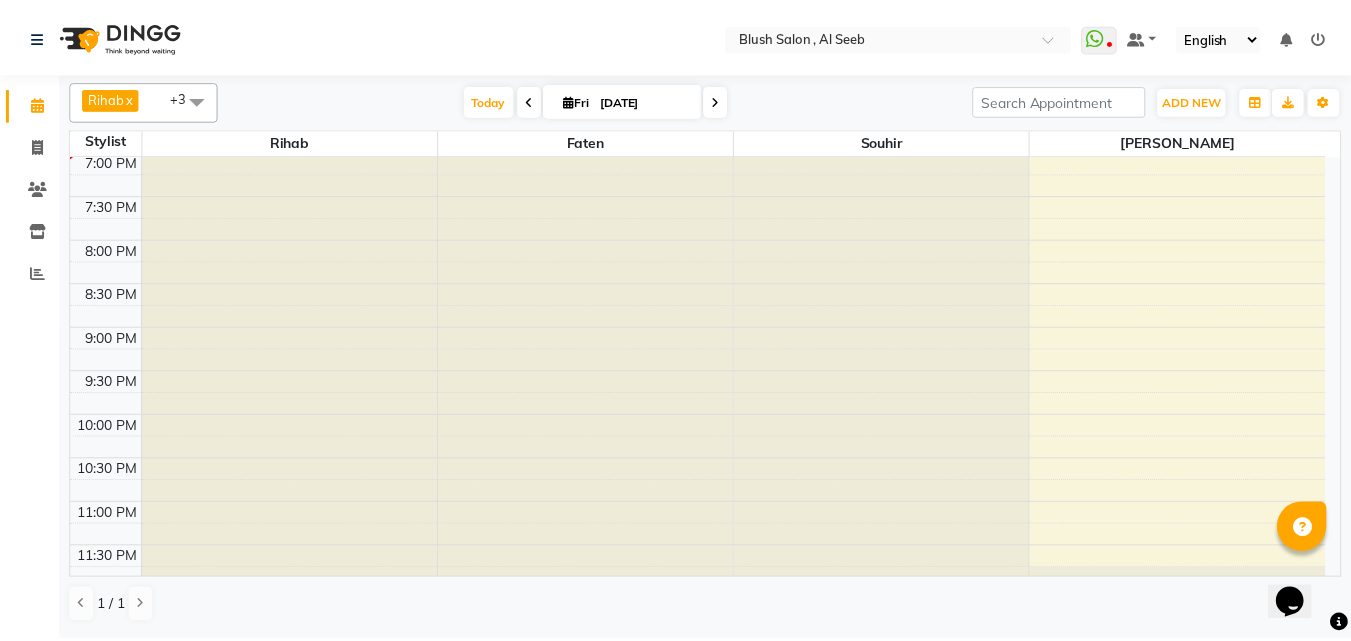 scroll, scrollTop: 1688, scrollLeft: 0, axis: vertical 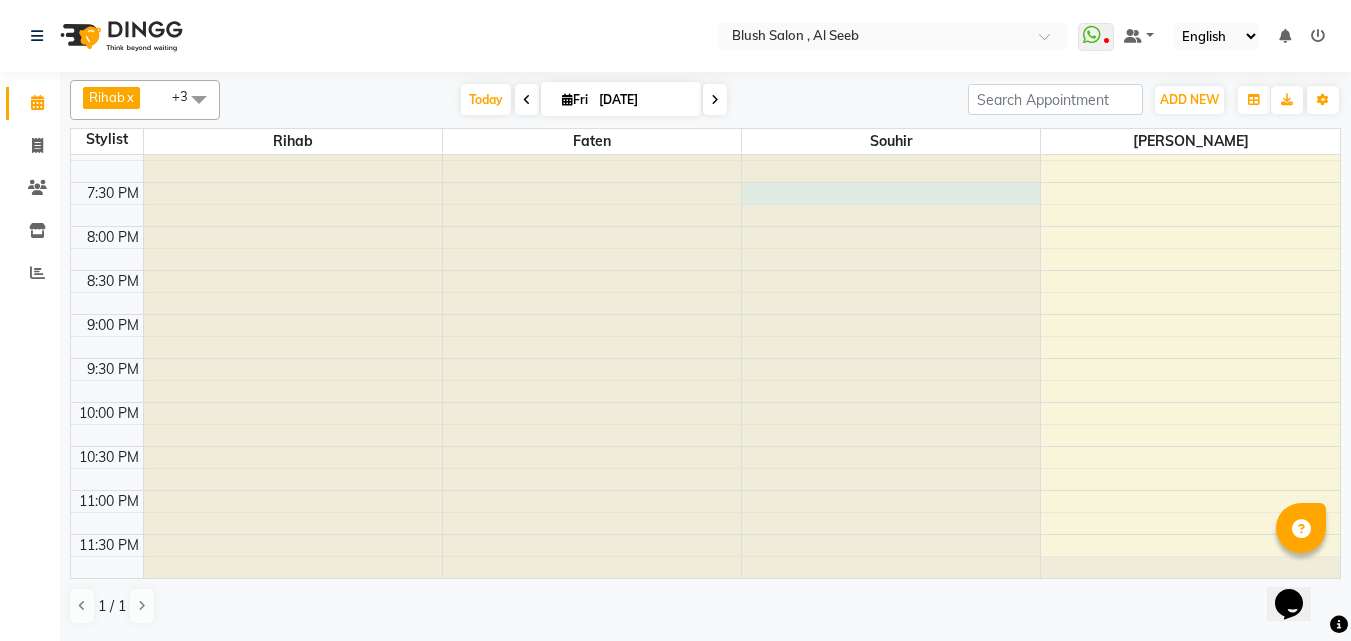 select on "40671" 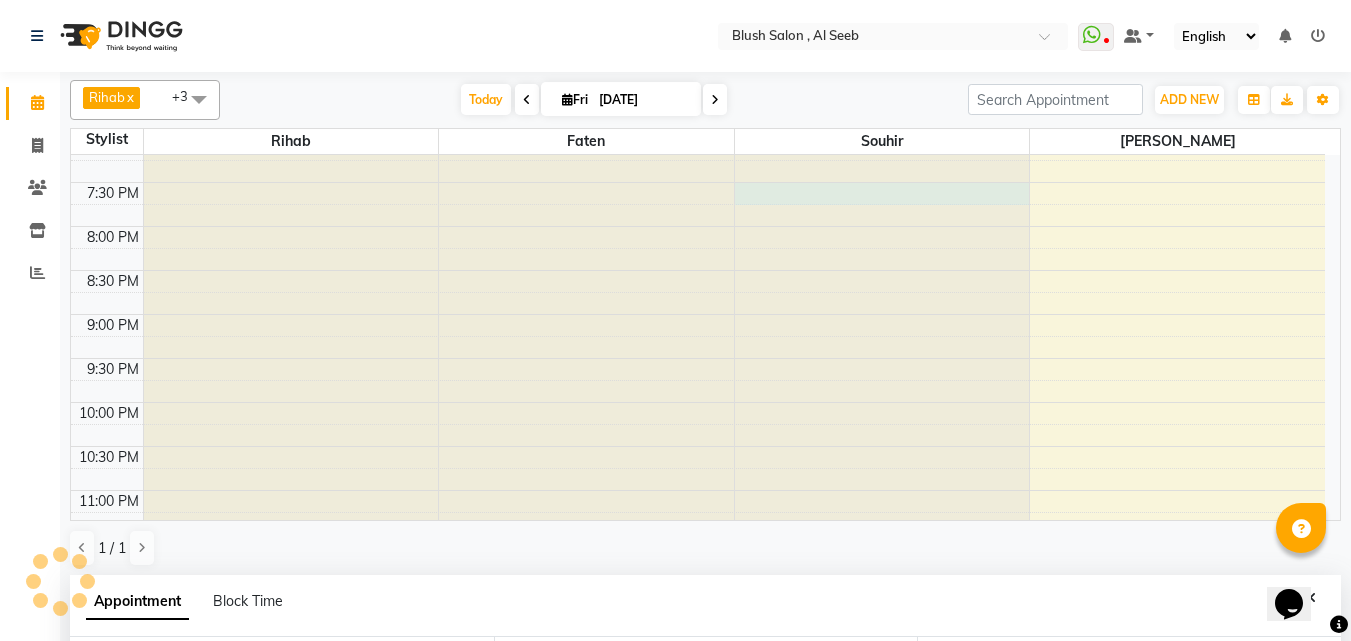 select on "1170" 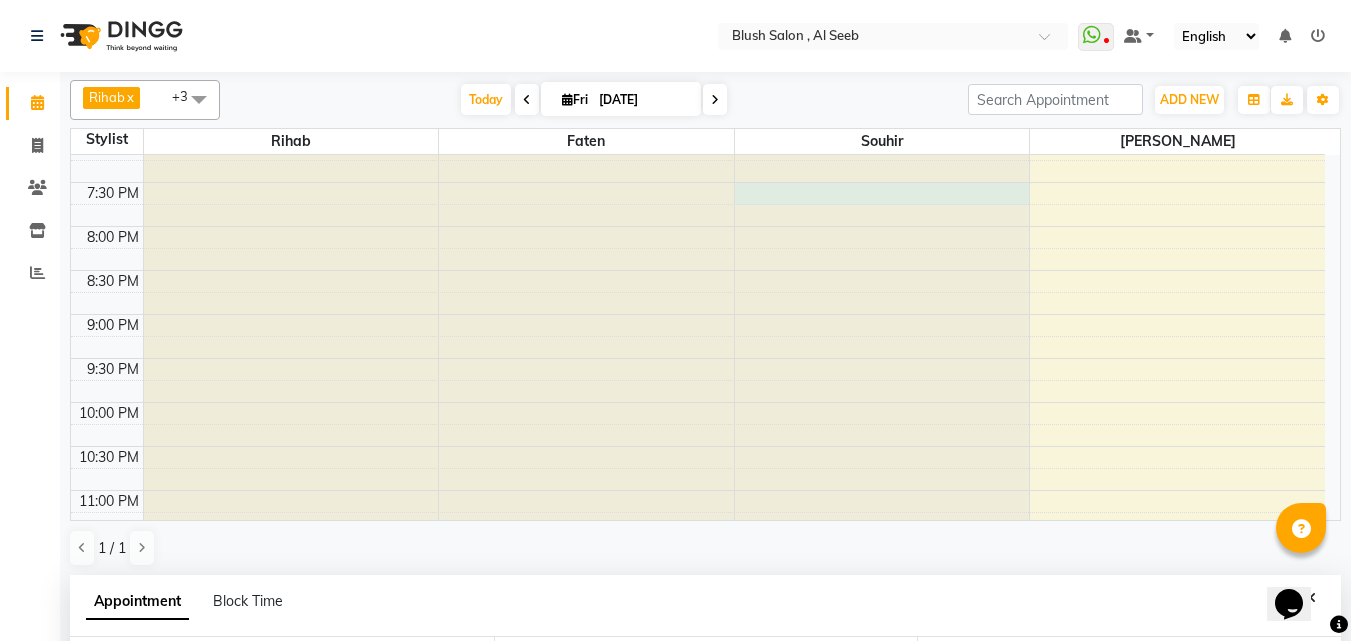 scroll, scrollTop: 369, scrollLeft: 0, axis: vertical 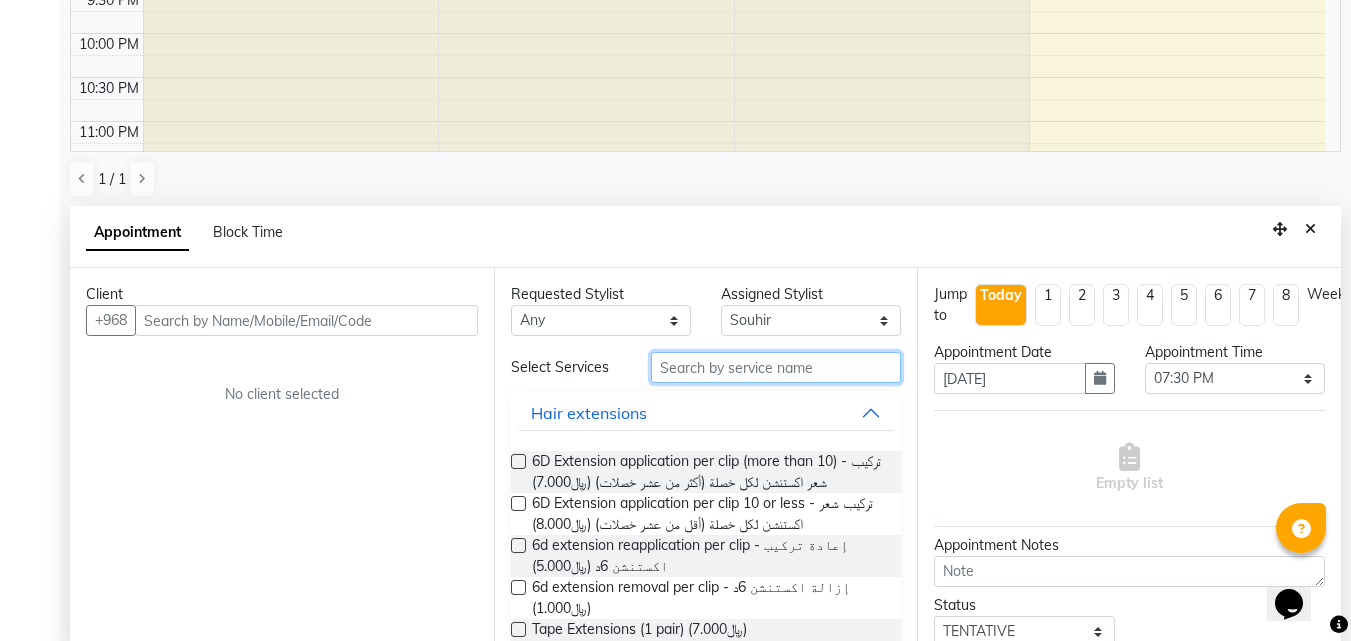 click at bounding box center [776, 367] 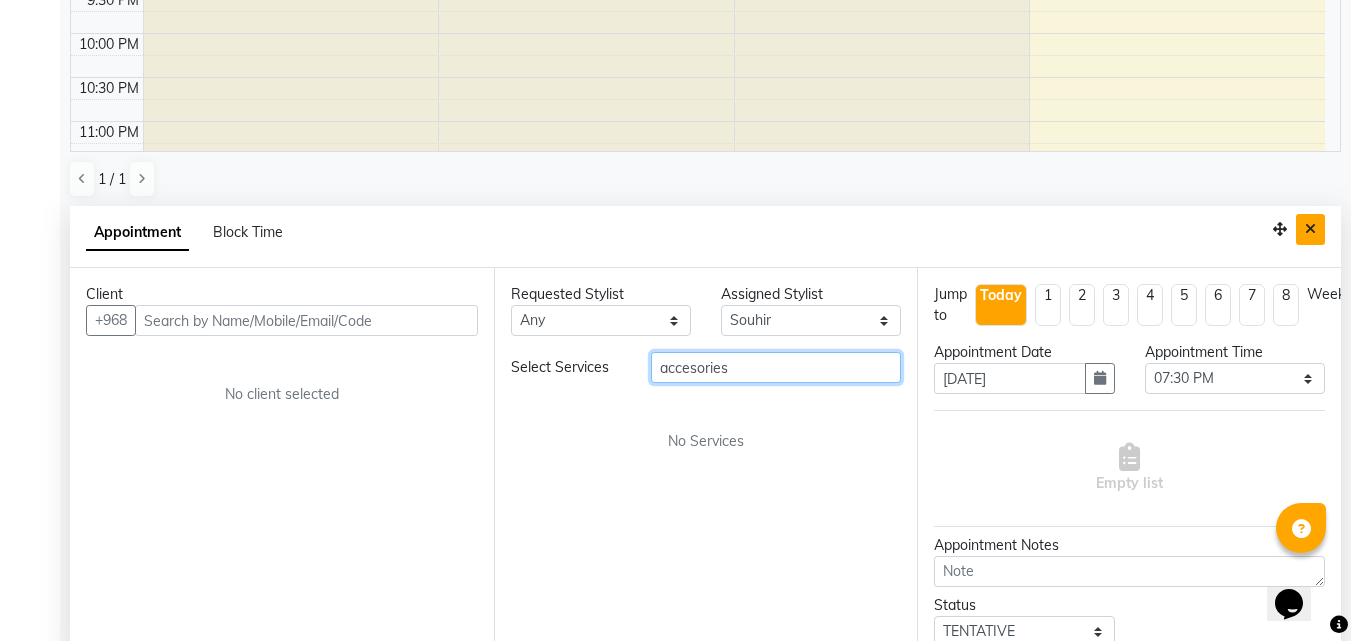 type on "accesories" 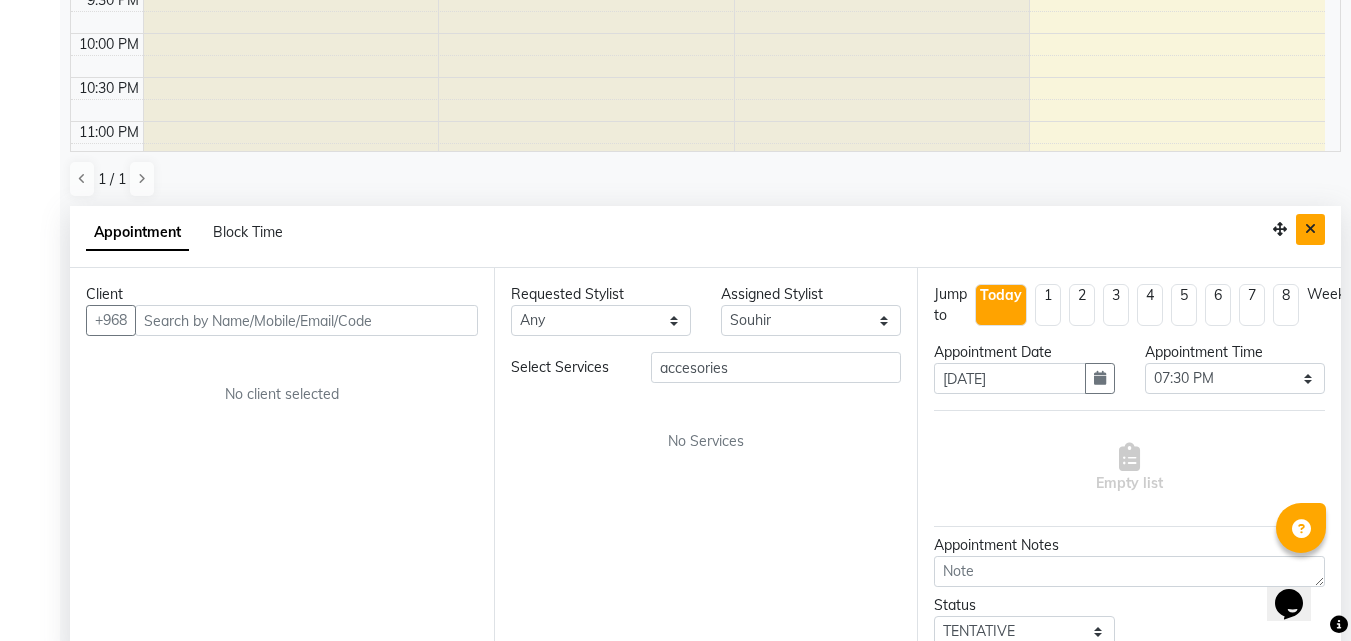 click at bounding box center (1310, 229) 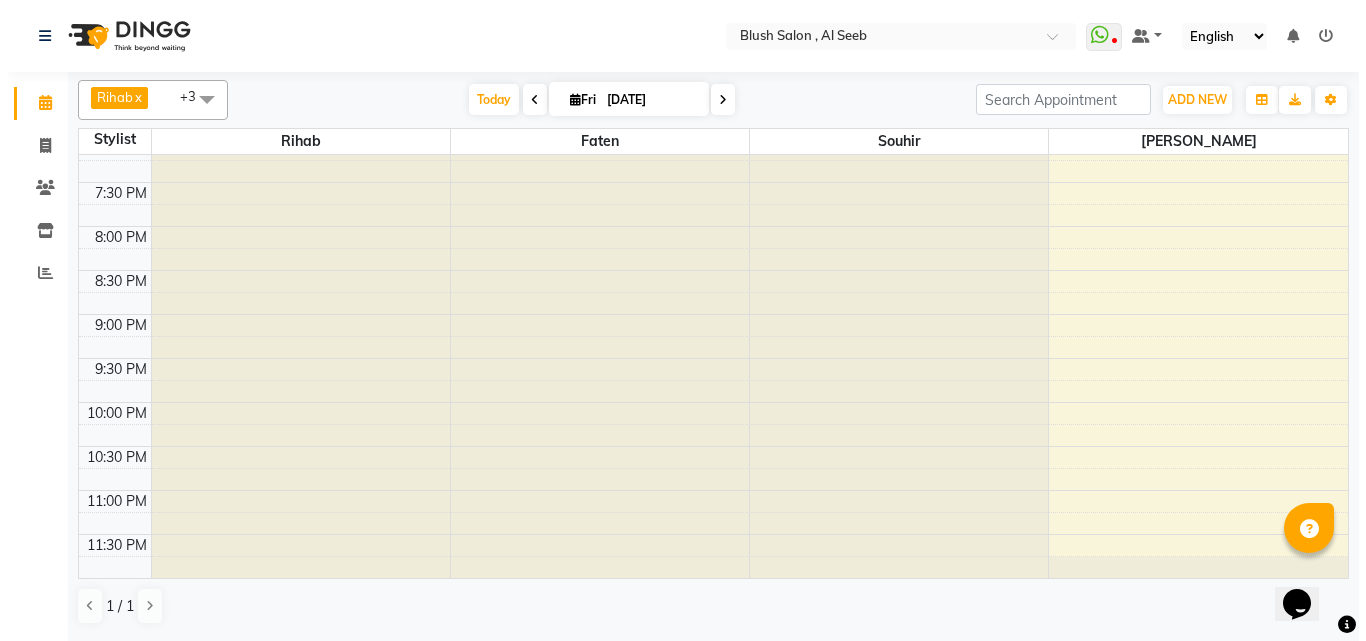 scroll, scrollTop: 0, scrollLeft: 0, axis: both 